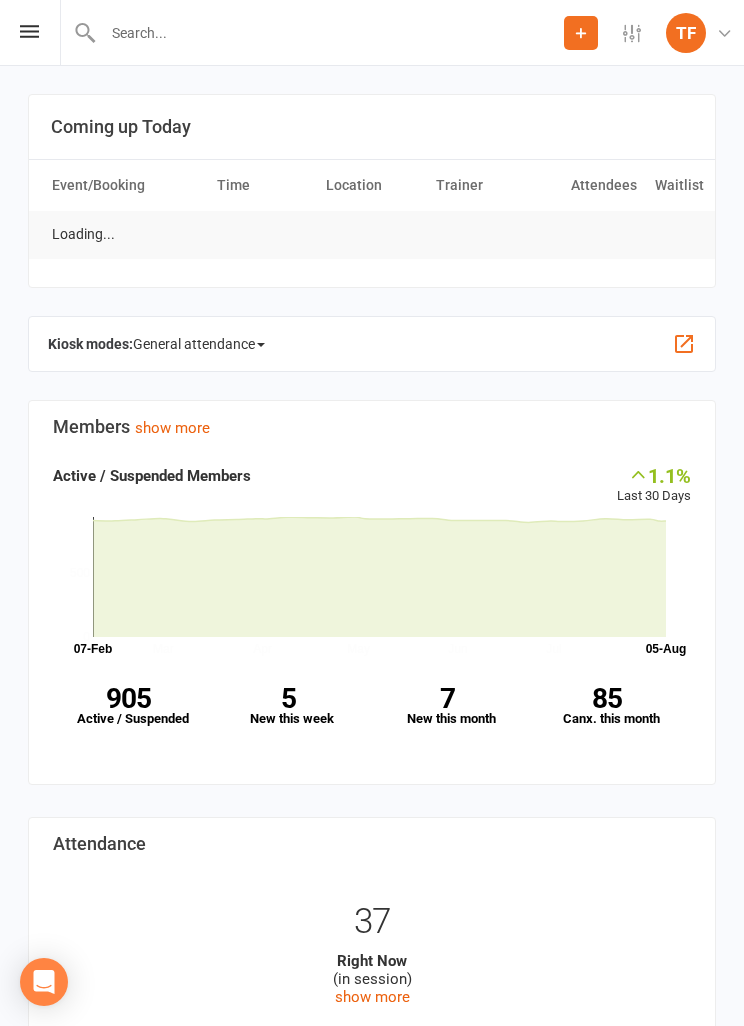 scroll, scrollTop: 0, scrollLeft: 0, axis: both 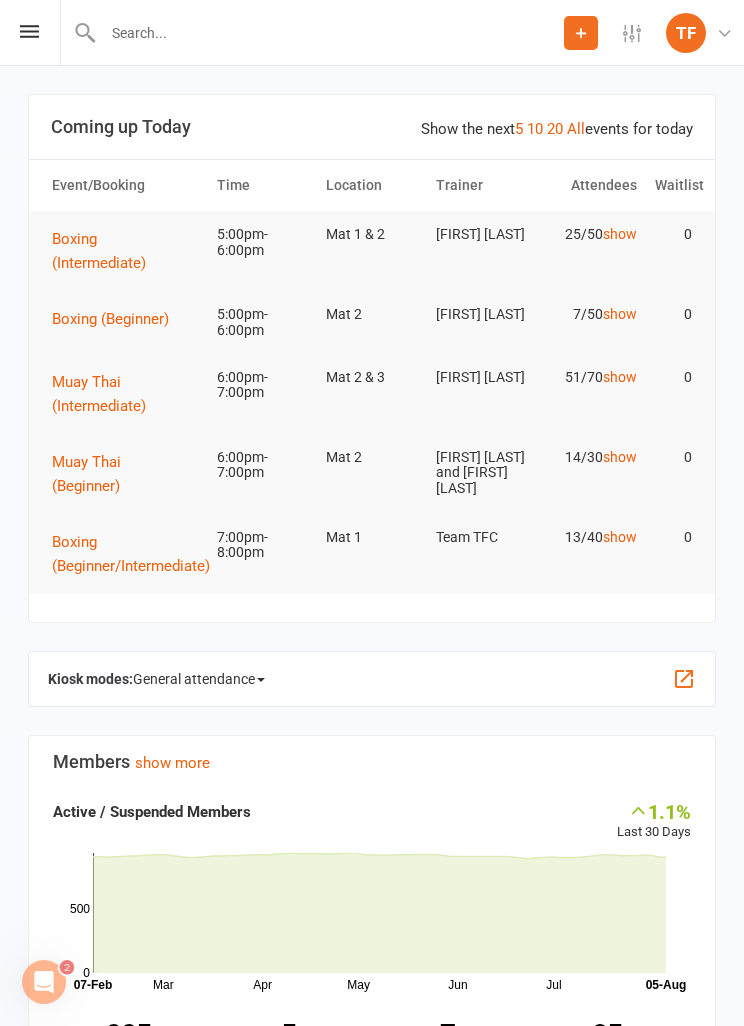 click on "Prospect
Member
Non-attending contact
Class / event
Appointment
Grading event
Task
Membership plan
Bulk message
Add
Settings Membership Plans Event Templates Appointment Types Mobile App  Image Library Customize Contacts TF TFC Front Desk The Fight Centre Brisbane My profile Help Terms & conditions  Privacy policy  Sign out" at bounding box center [372, 33] 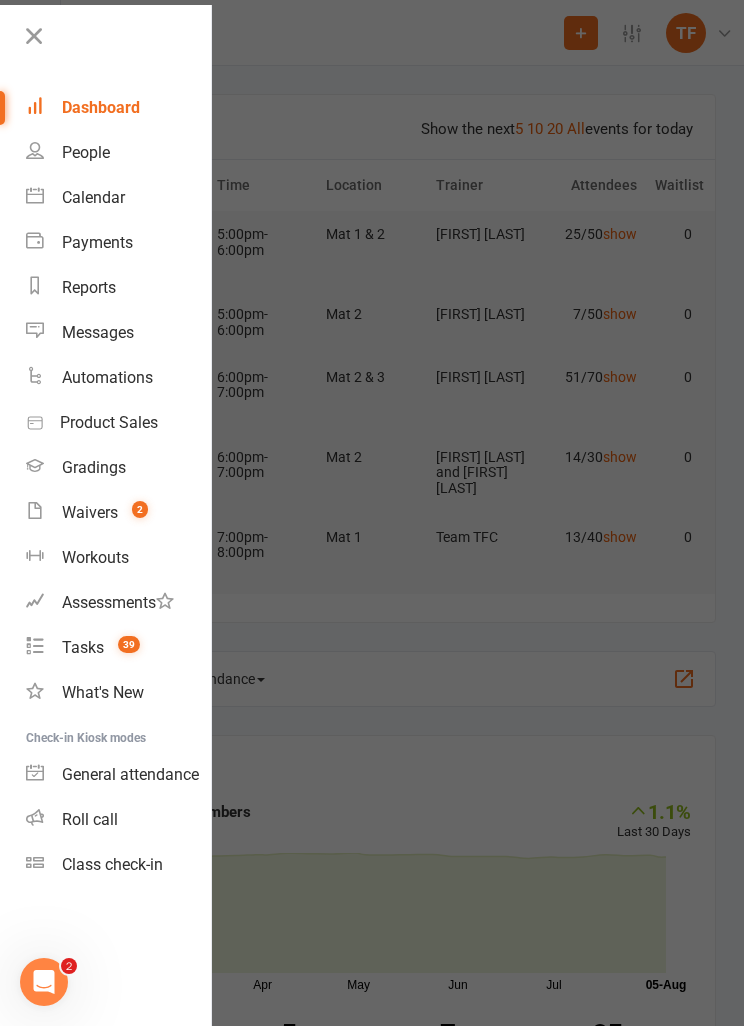 click on "People" at bounding box center [118, 152] 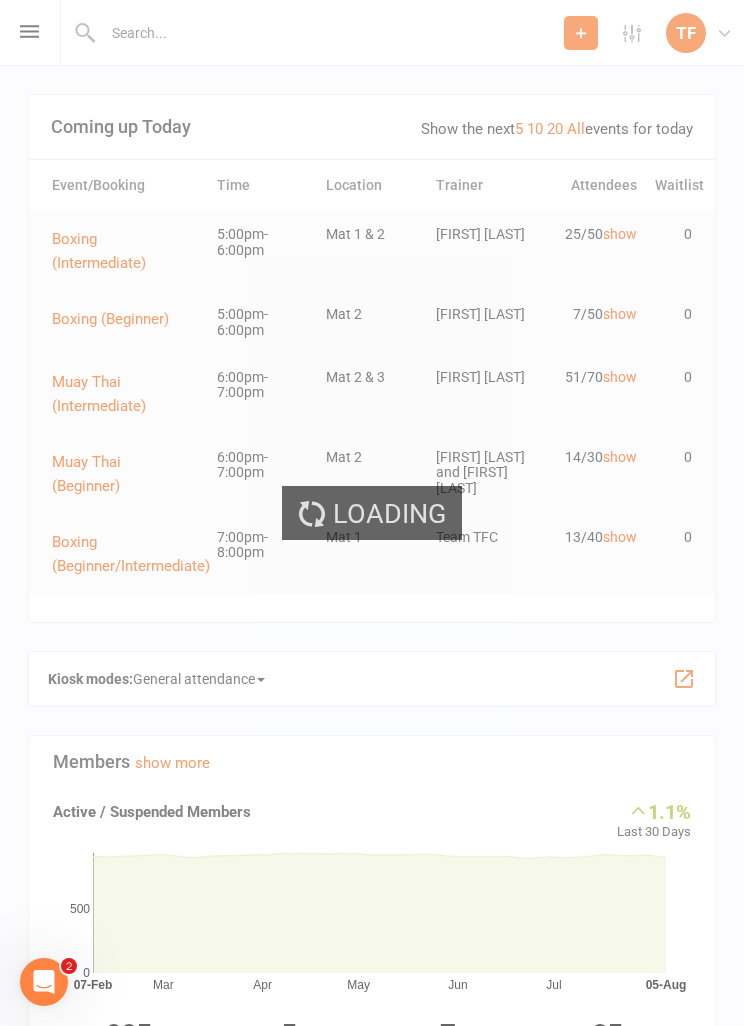 select on "25" 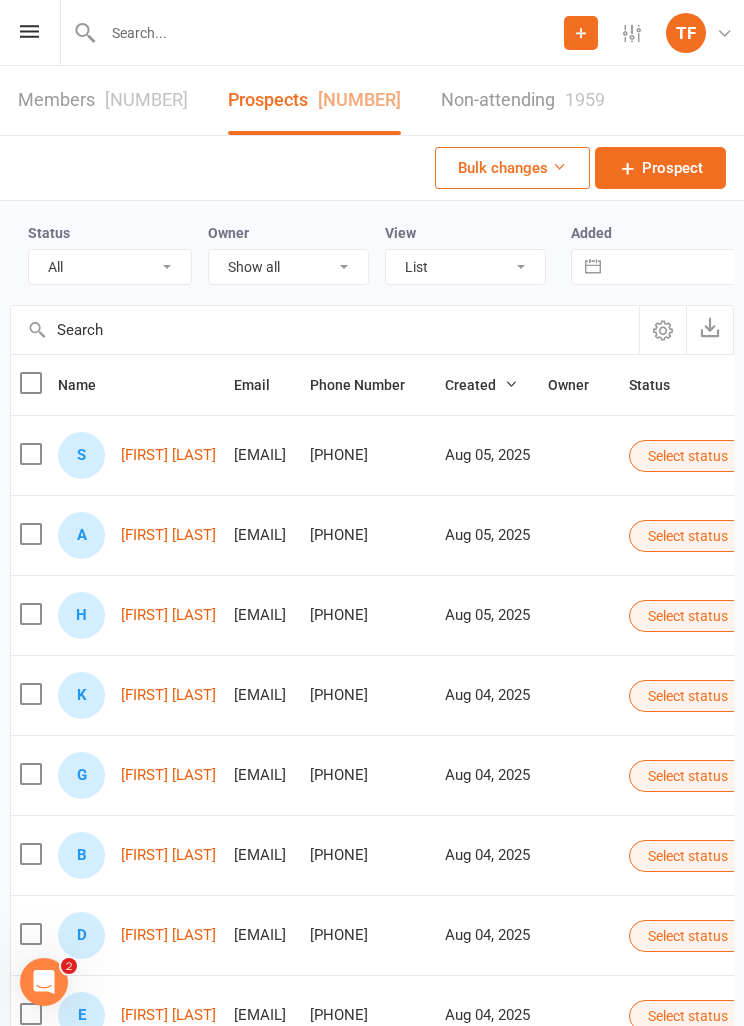 click on "[FIRST] [LAST]" at bounding box center (168, 455) 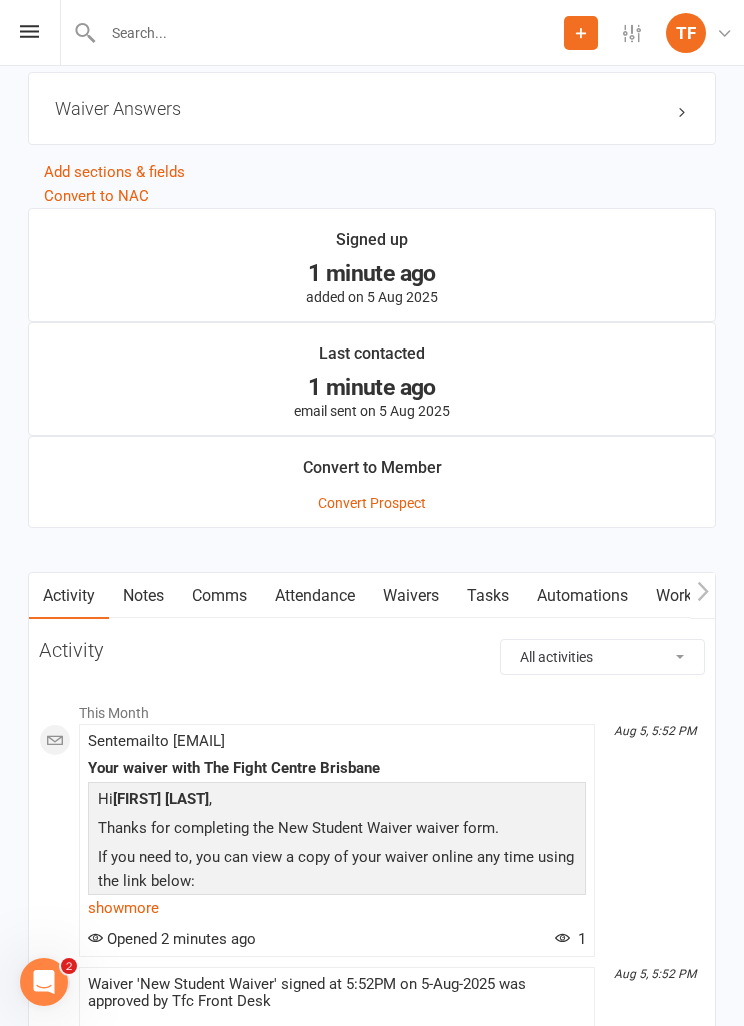 click on "Waivers" at bounding box center [411, 596] 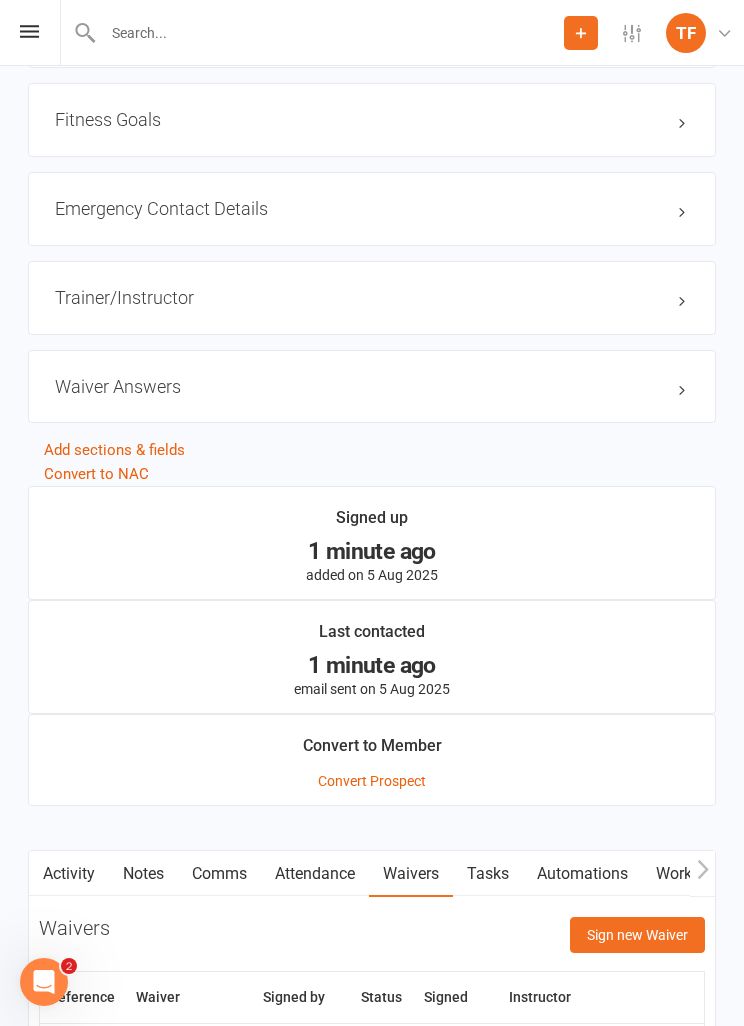 click on "Sign new Waiver" at bounding box center (637, 935) 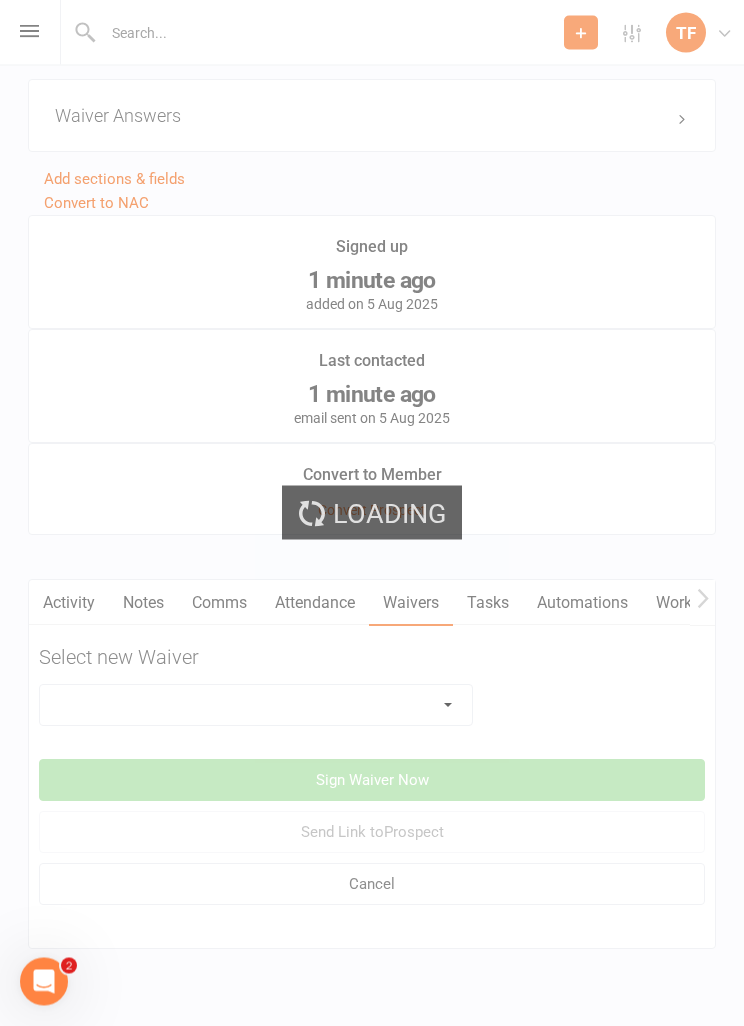 scroll, scrollTop: 1807, scrollLeft: 0, axis: vertical 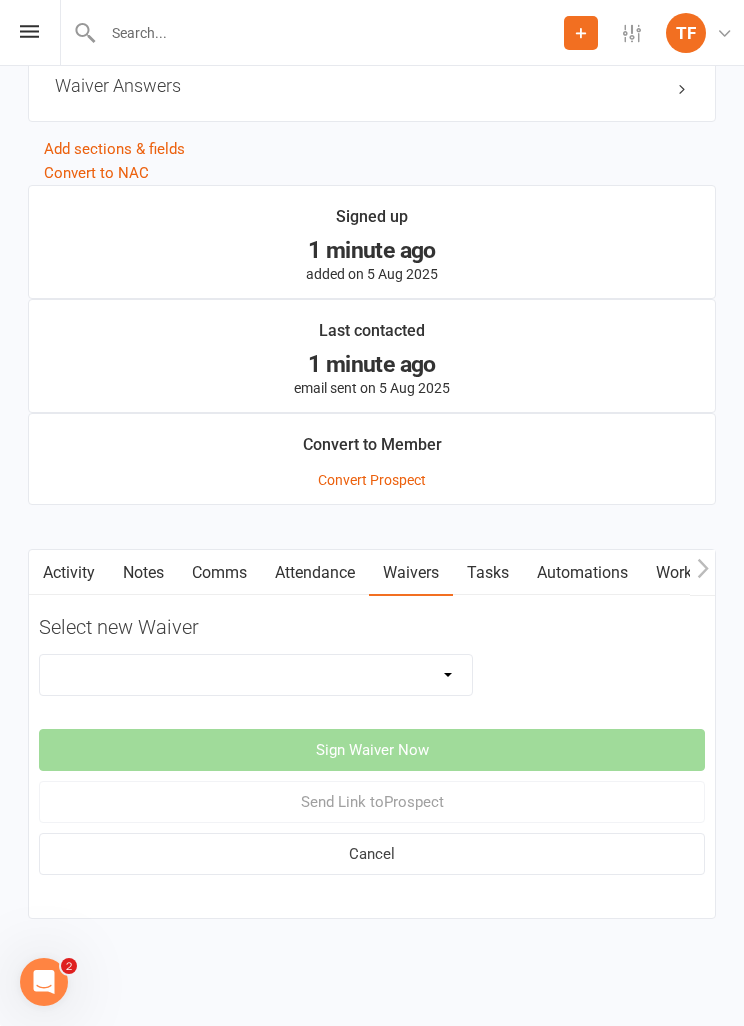 click on "Direct Debit Contract New Student Waiver Online - Adults - 12 Month DD Online - Adults - 6 Month DD Online - Adults - 6 Month UP FRONT Online - Adults - Flexi DD Online - Adults - Intro Pass Online - Student - 12 Month DD Online - Student - 6 Month DD Online - Student - 6 Month UP FRONT Online - Student - Flexi DD Online - Student - Intro Pass Online - Student - Limited Pass - 6 Month DD TFC Online Direct Debit Waiver Up front NO PAYMENT DETAILS Contract X-Pass Direct Debit Contract" at bounding box center [256, 675] 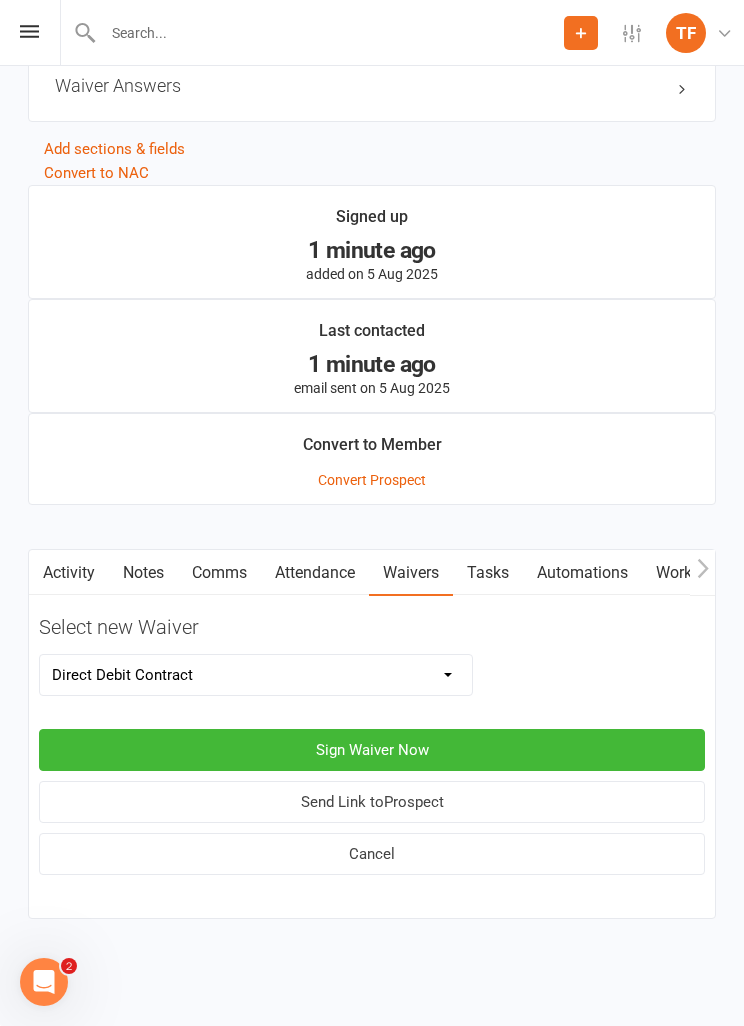click on "Sign Waiver Now" at bounding box center [372, 750] 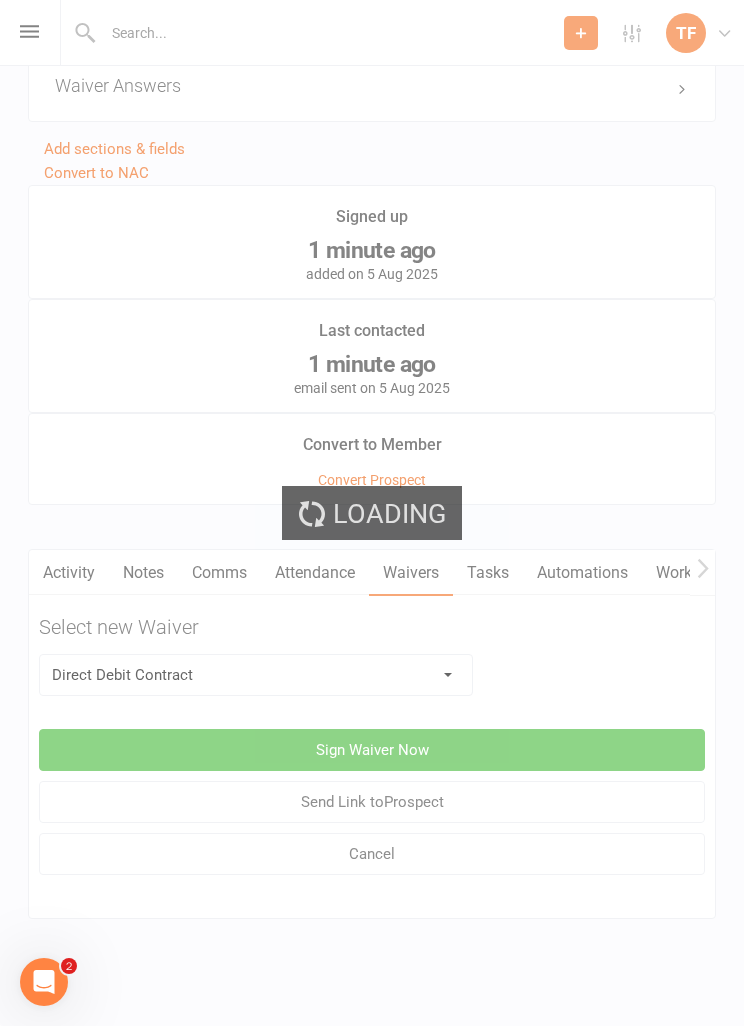 scroll, scrollTop: 0, scrollLeft: 0, axis: both 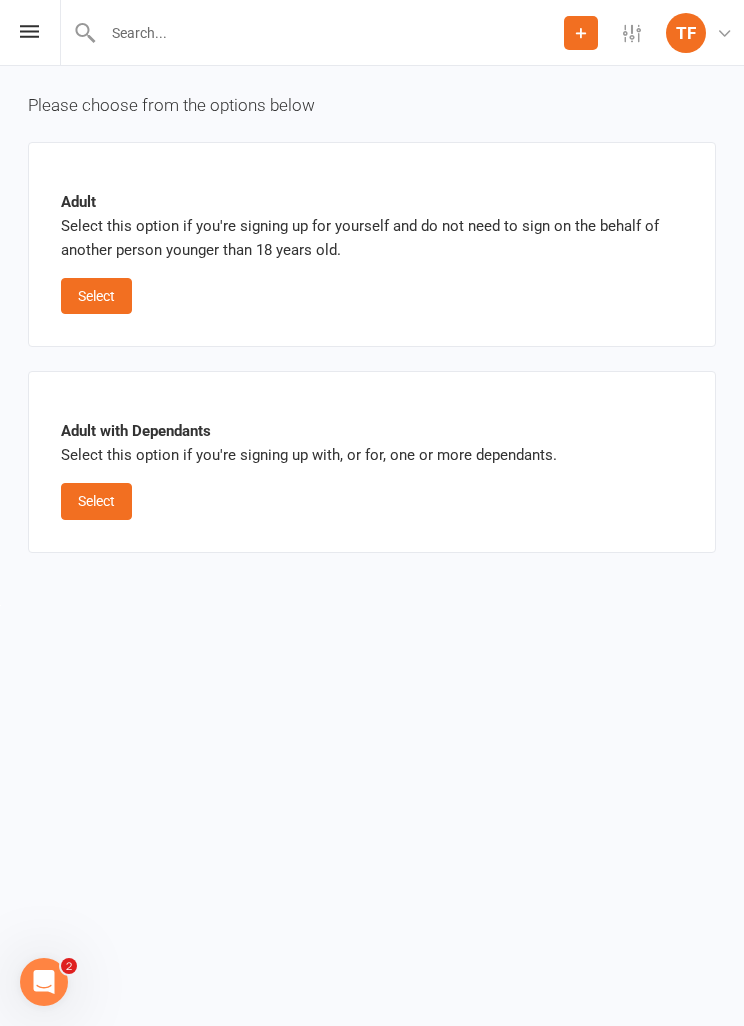 click on "Select" at bounding box center (96, 296) 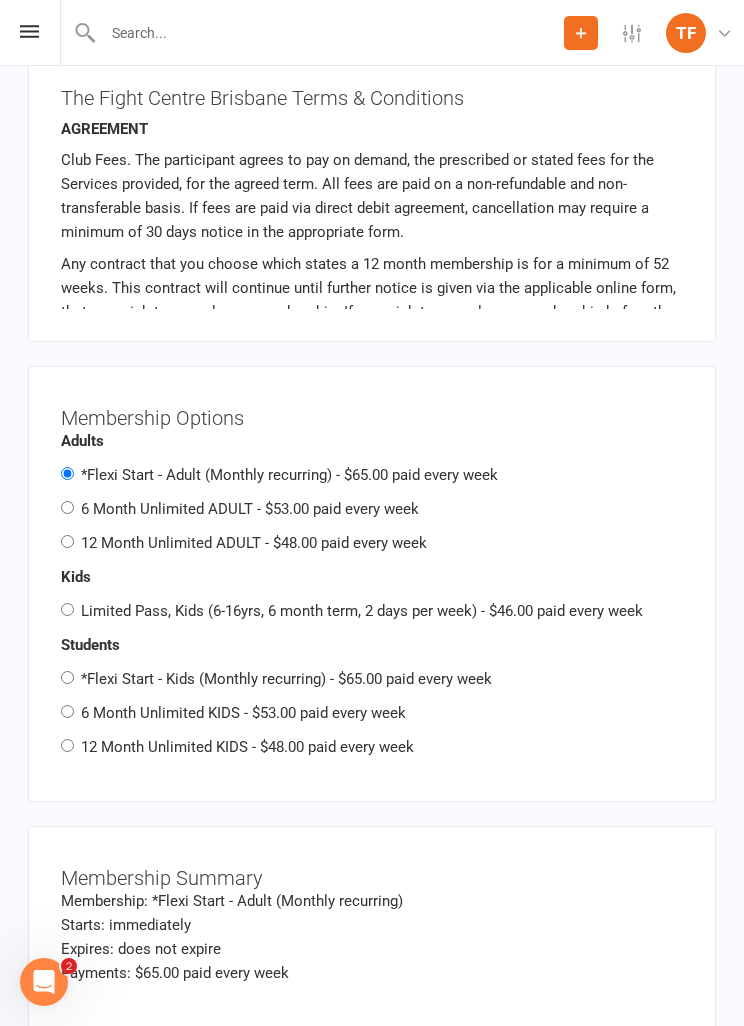 click on "12 Month Unlimited ADULT - $48.00 paid every week" at bounding box center [254, 543] 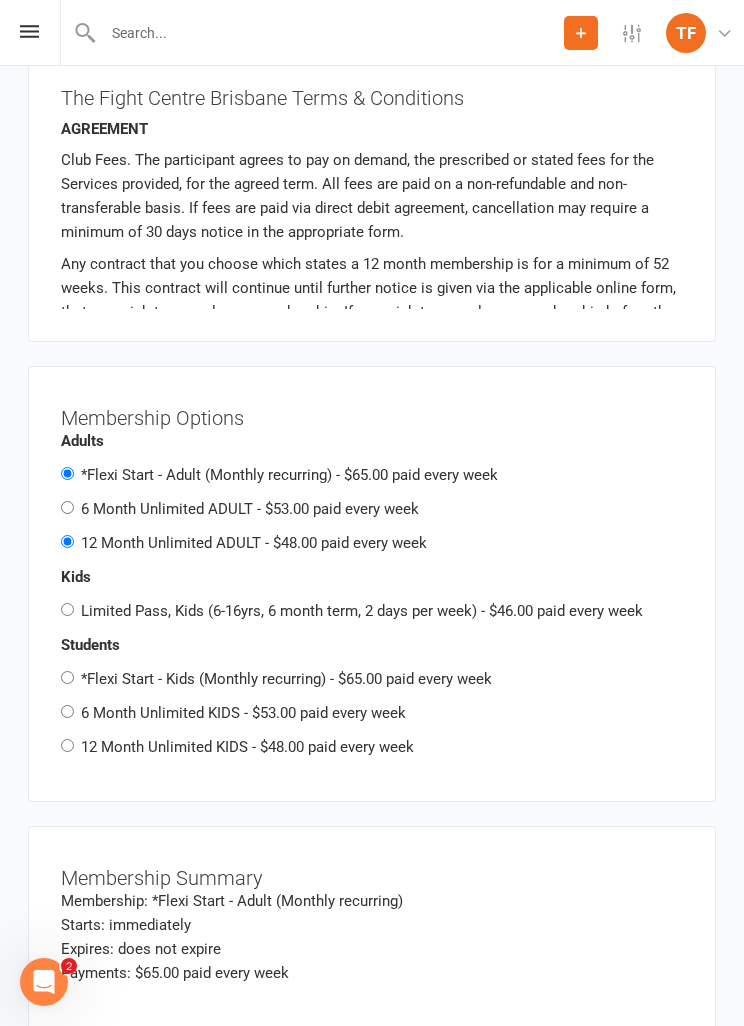radio on "false" 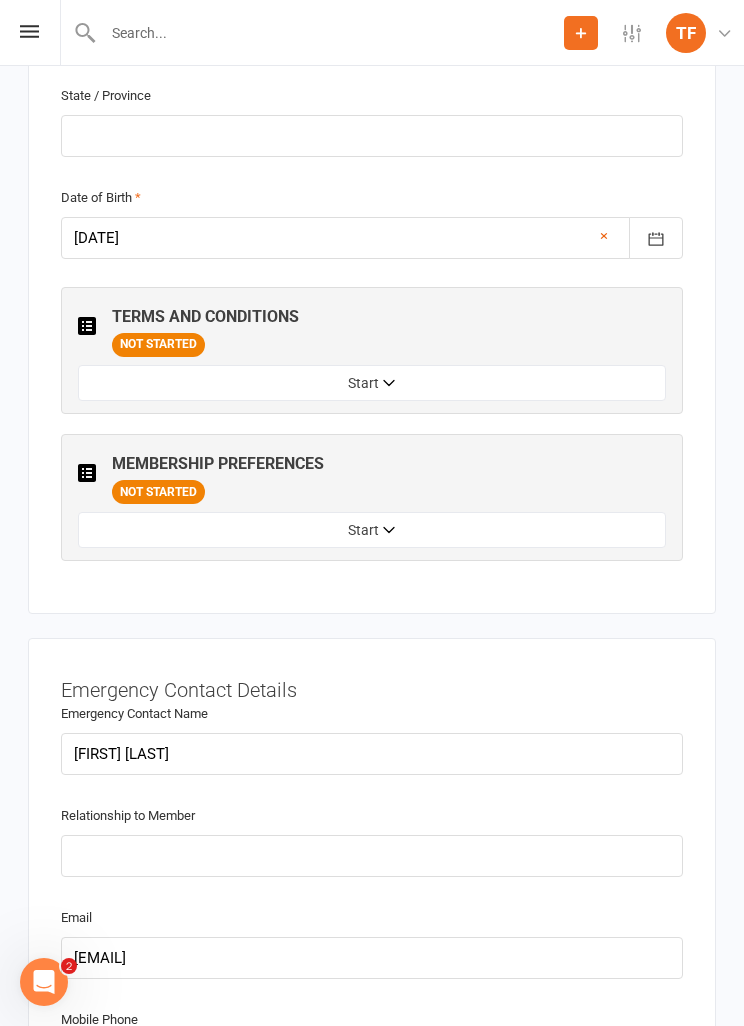 scroll, scrollTop: 1498, scrollLeft: 0, axis: vertical 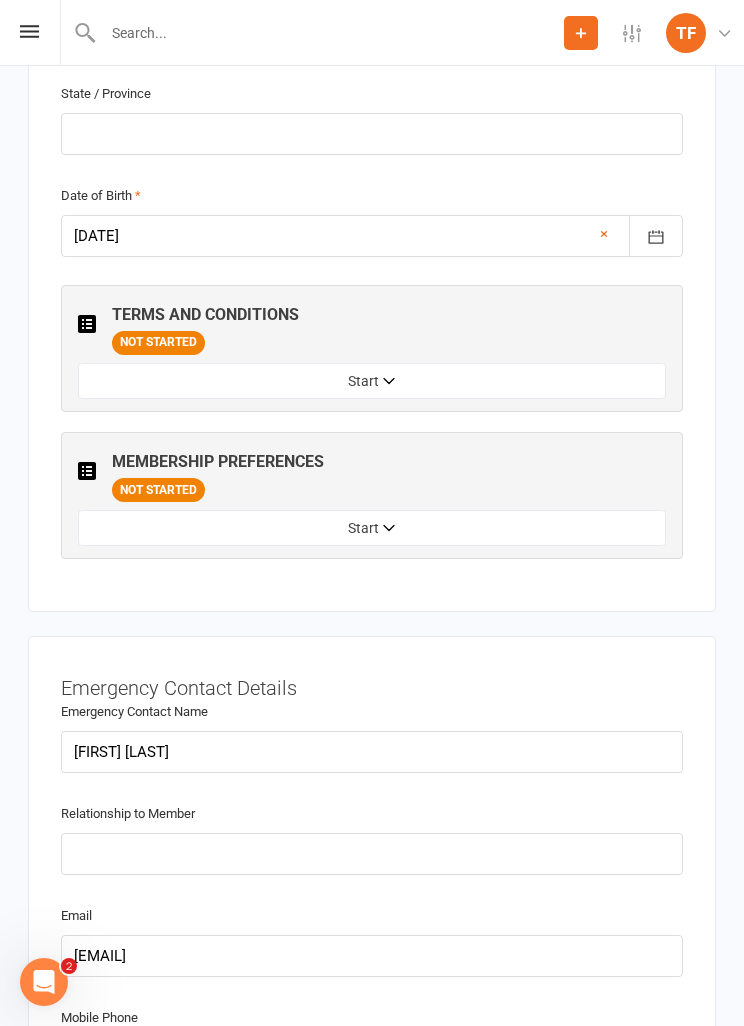 click on "Start" at bounding box center [372, 528] 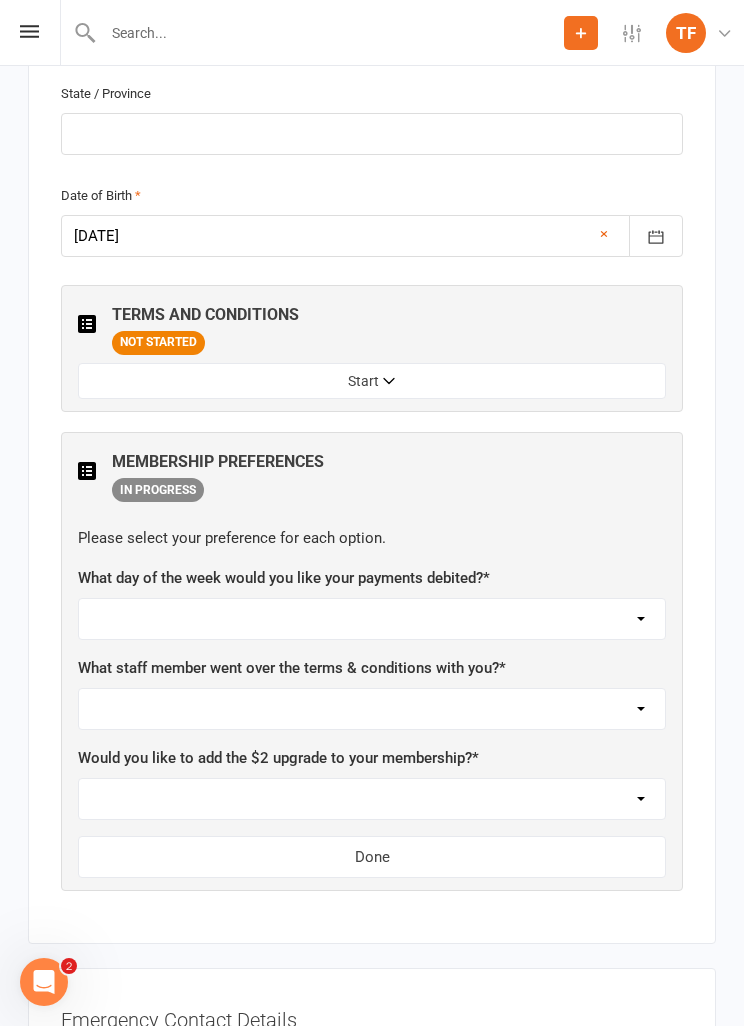 click on "Not sure [FIRST] [LAST] [FIRST] [LAST] [FIRST] [LAST] [FIRST] [LAST] [FIRST] [LAST] [FIRST] [LAST] [FIRST] [LAST] [FIRST] [LAST] [FIRST] [LAST]" at bounding box center (372, 709) 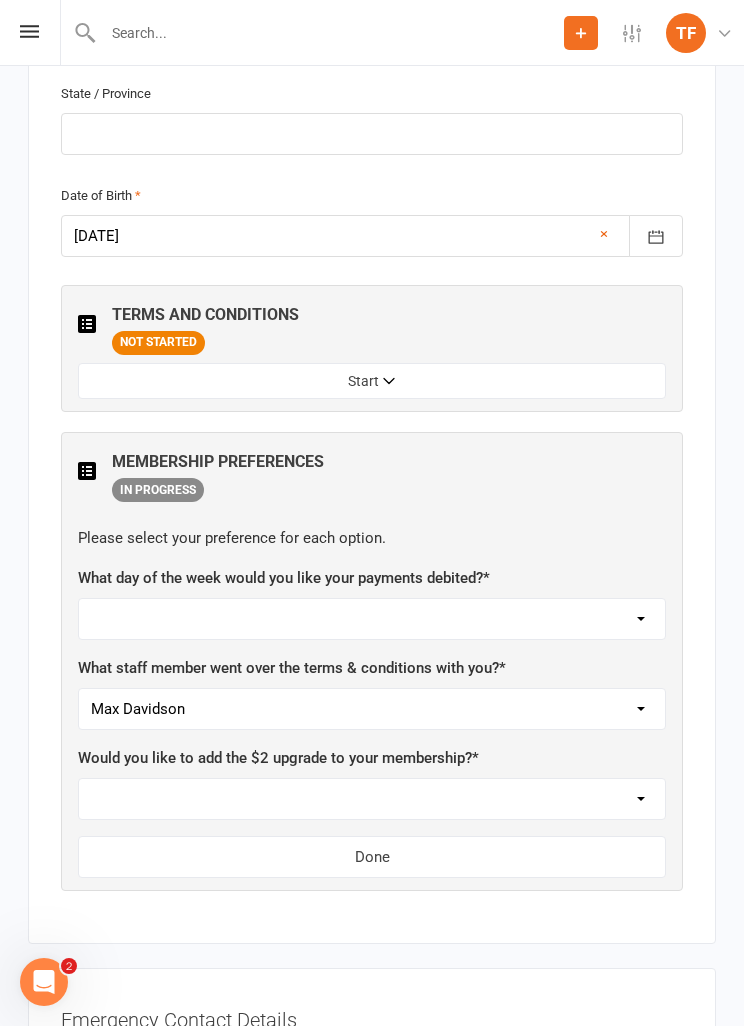 click on "Yes, please add Not at this time" at bounding box center [372, 799] 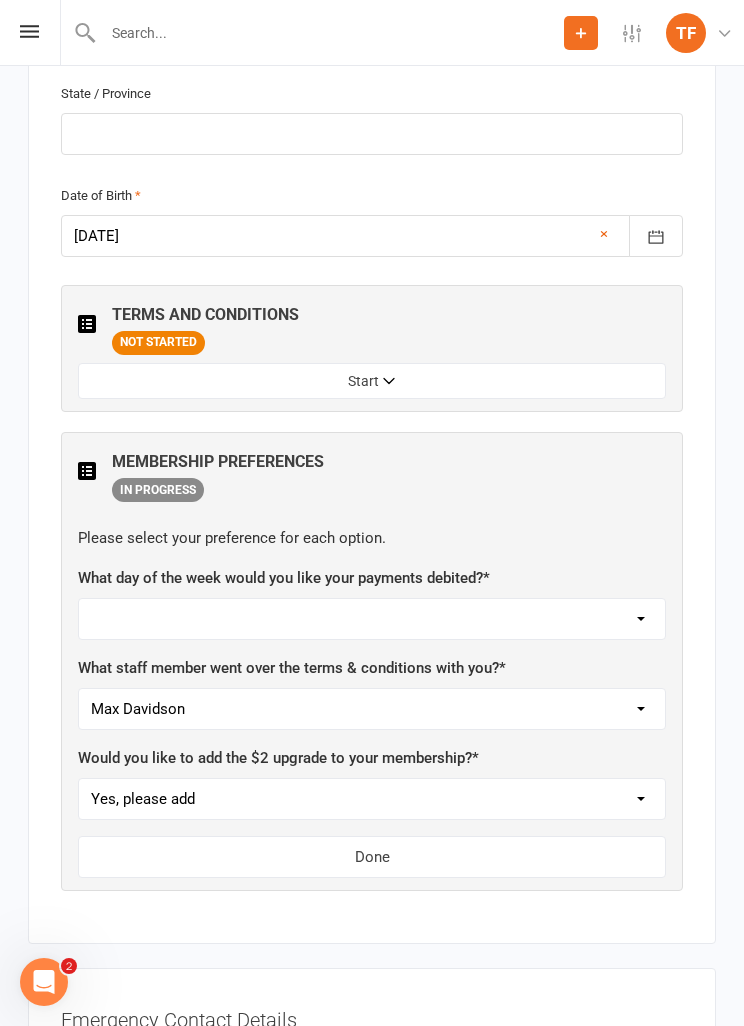 click on "Monday Tuesday Wednesday Thursday Friday" at bounding box center [372, 619] 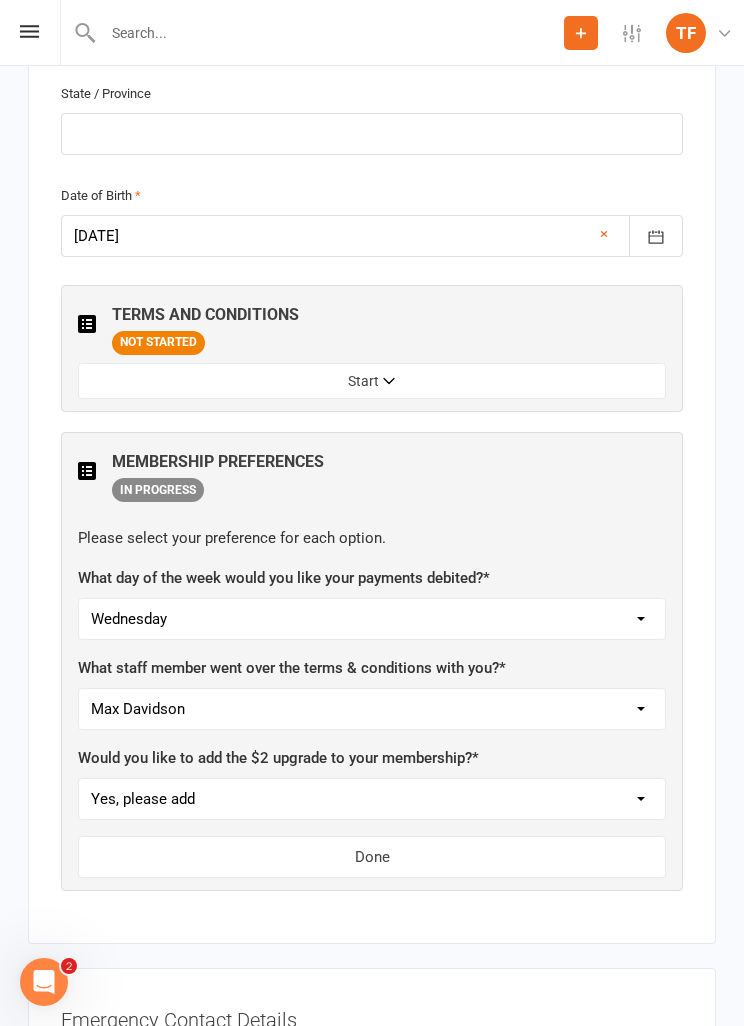 click on "Done" at bounding box center (372, 857) 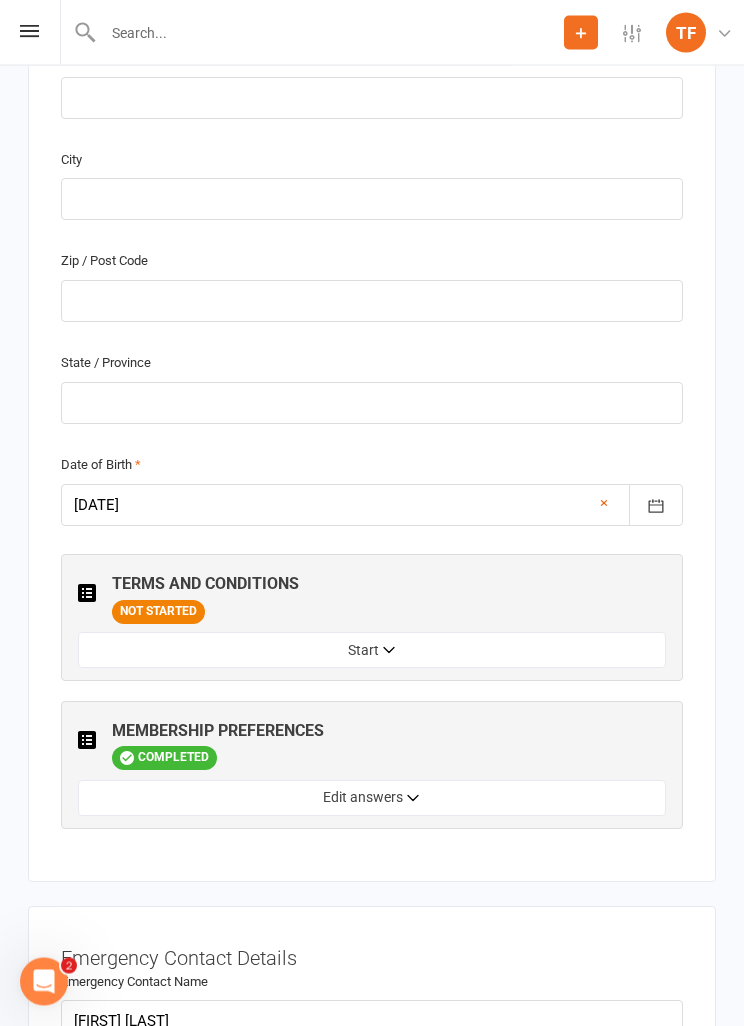 scroll, scrollTop: 1228, scrollLeft: 0, axis: vertical 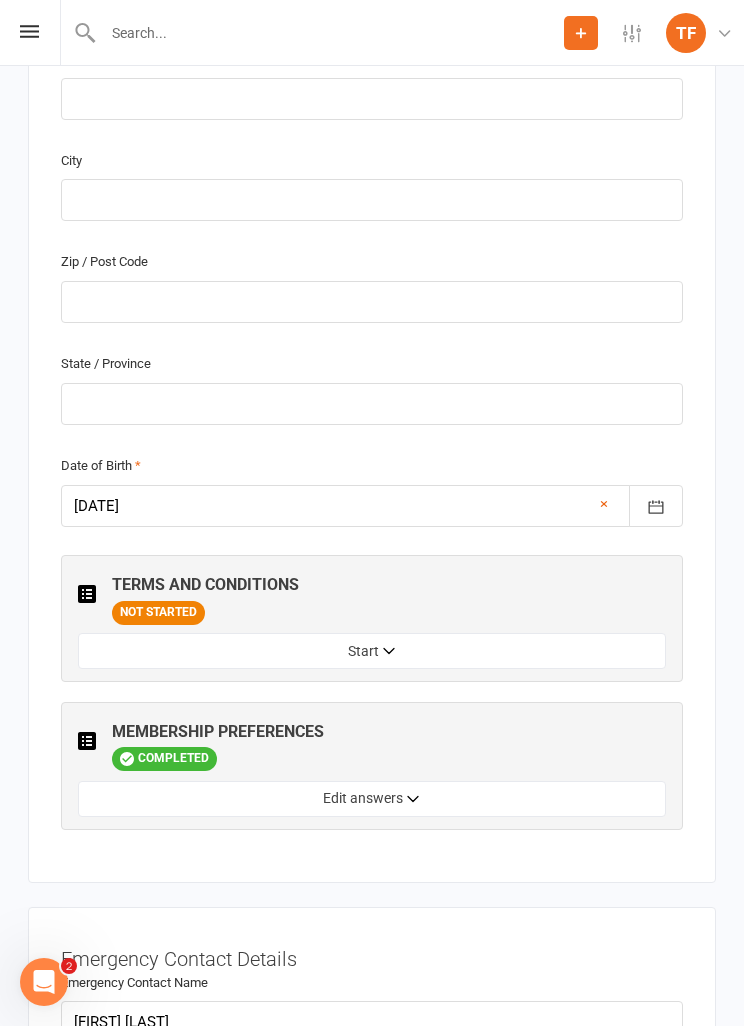 click on "Start" at bounding box center (372, 651) 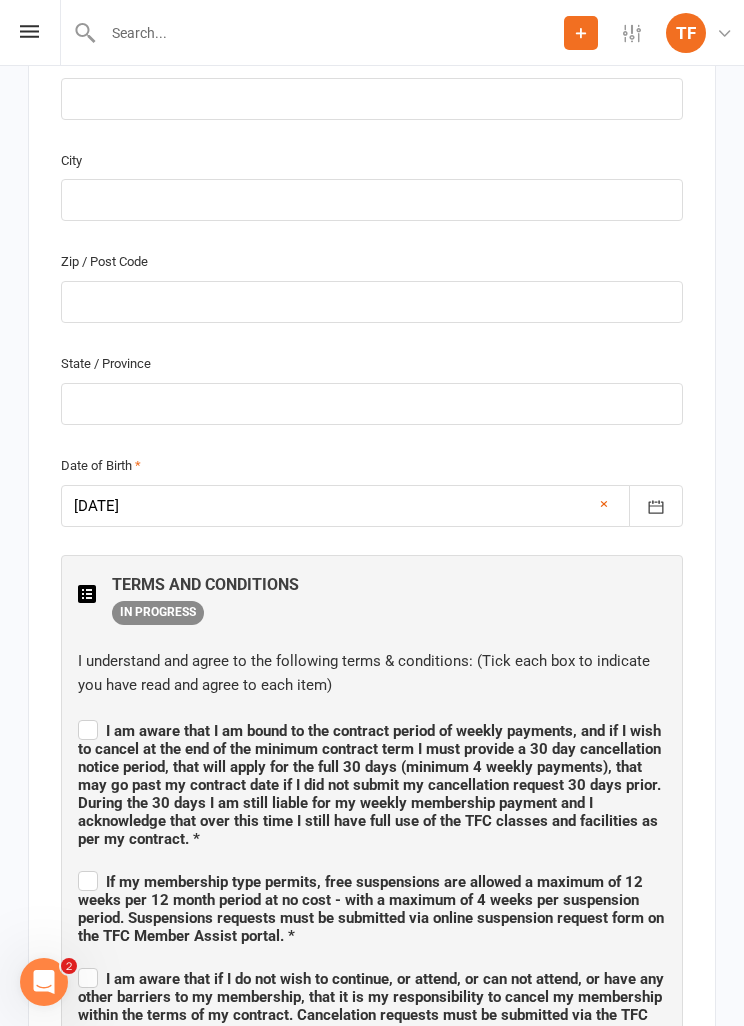click on "I am aware that I am bound to the contract period of weekly payments, and if I wish to cancel at the end of the minimum contract term I must provide a 30 day cancellation notice period, that will apply for the full 30 days (minimum 4 weekly payments), that may go past my contract date if I did not submit my cancellation request 30 days prior.   During the 30 days I am still liable for my weekly membership payment and I acknowledge that over this time I still have full use of the TFC classes and facilities as per my contract.   *" at bounding box center (372, 782) 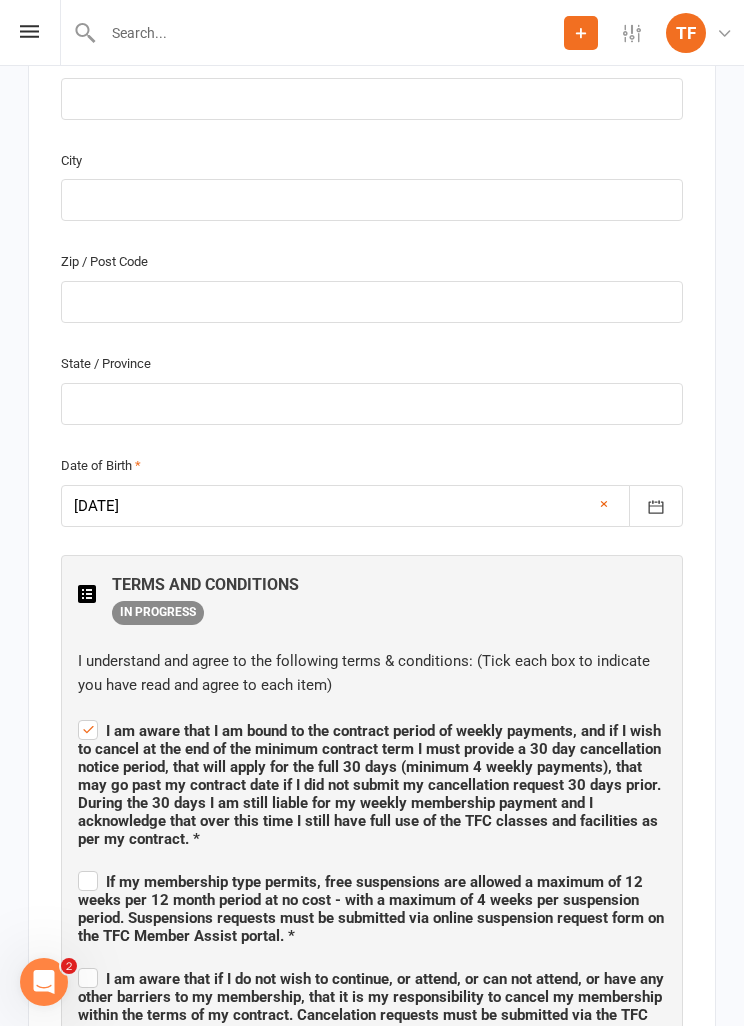 checkbox on "true" 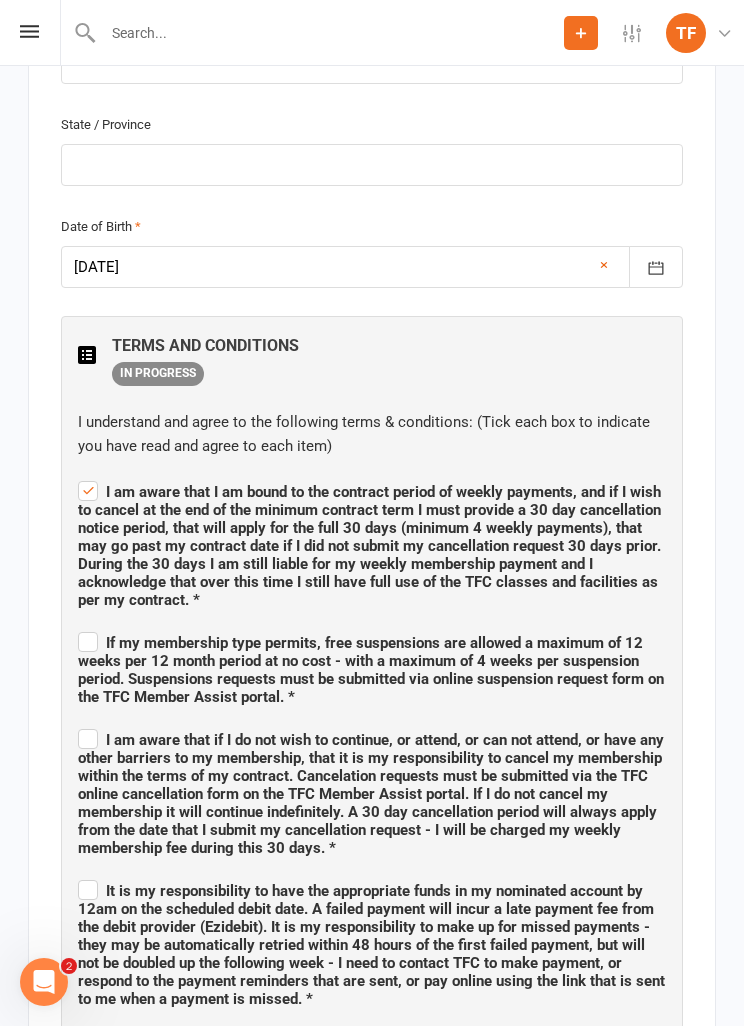 scroll, scrollTop: 1472, scrollLeft: 0, axis: vertical 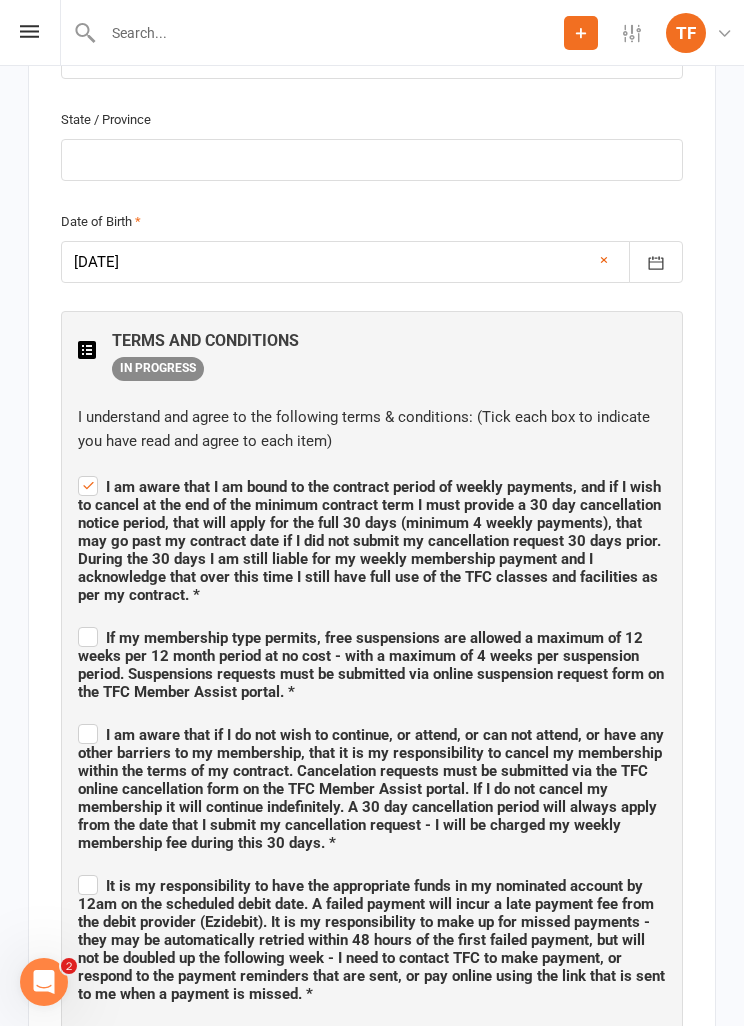 click on "If my membership type permits, free suspensions are allowed a maximum of 12 weeks per 12 month period at no cost - with a maximum of 4 weeks per suspension period. Suspensions requests must be submitted via online suspension request form on the TFC Member Assist portal.   *" at bounding box center [372, 662] 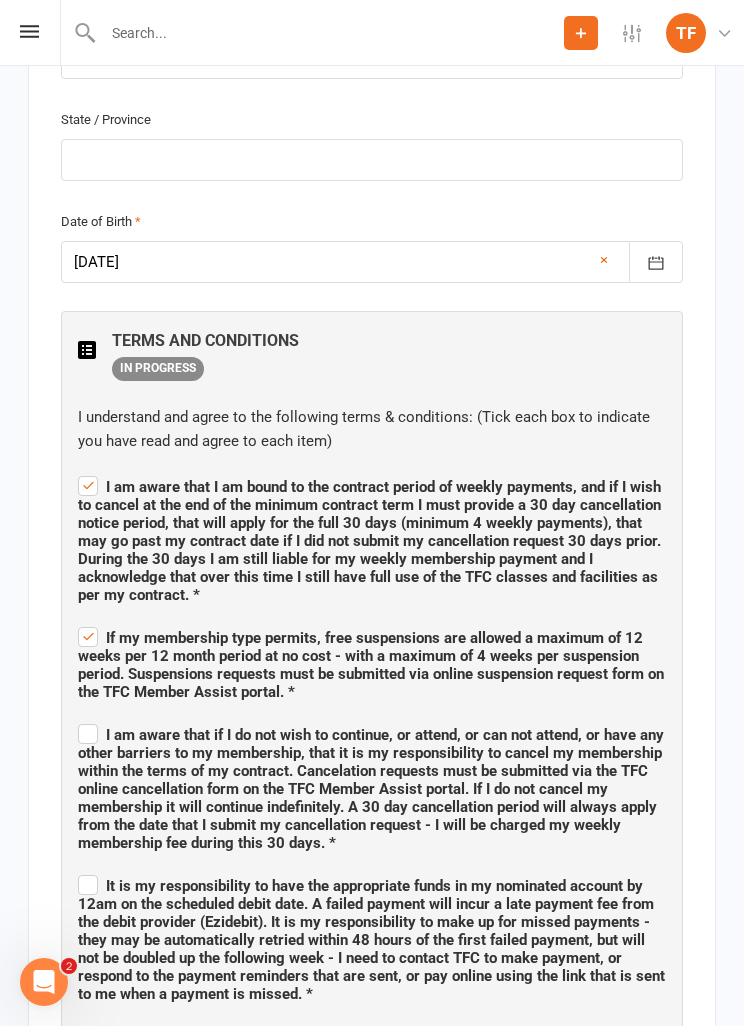 checkbox on "true" 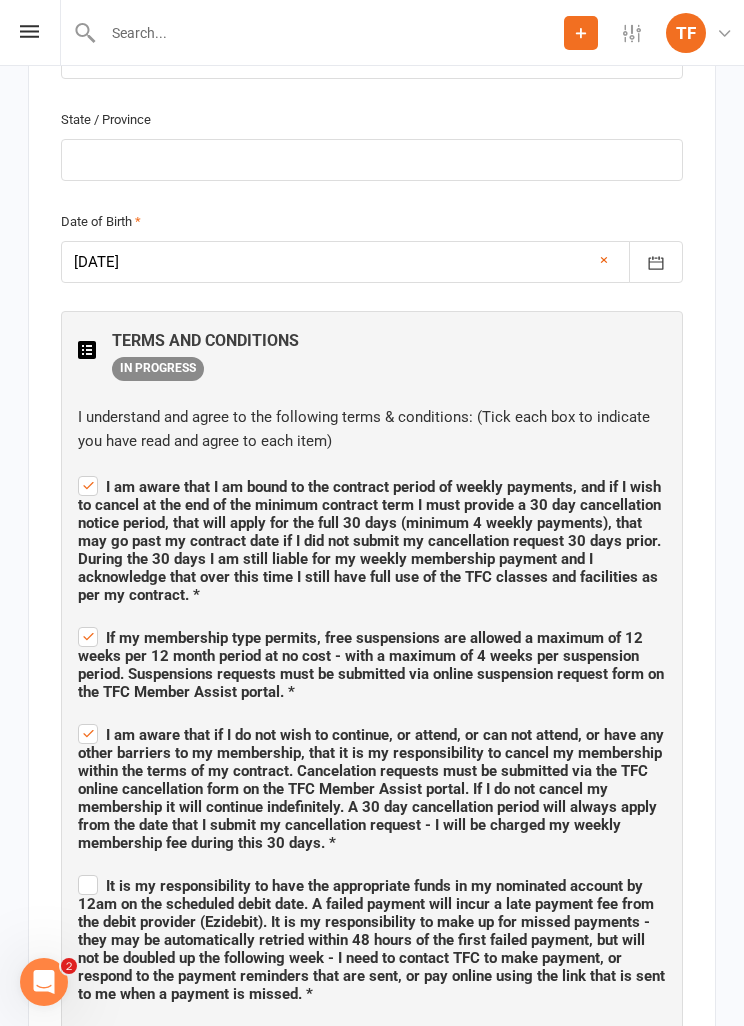 checkbox on "true" 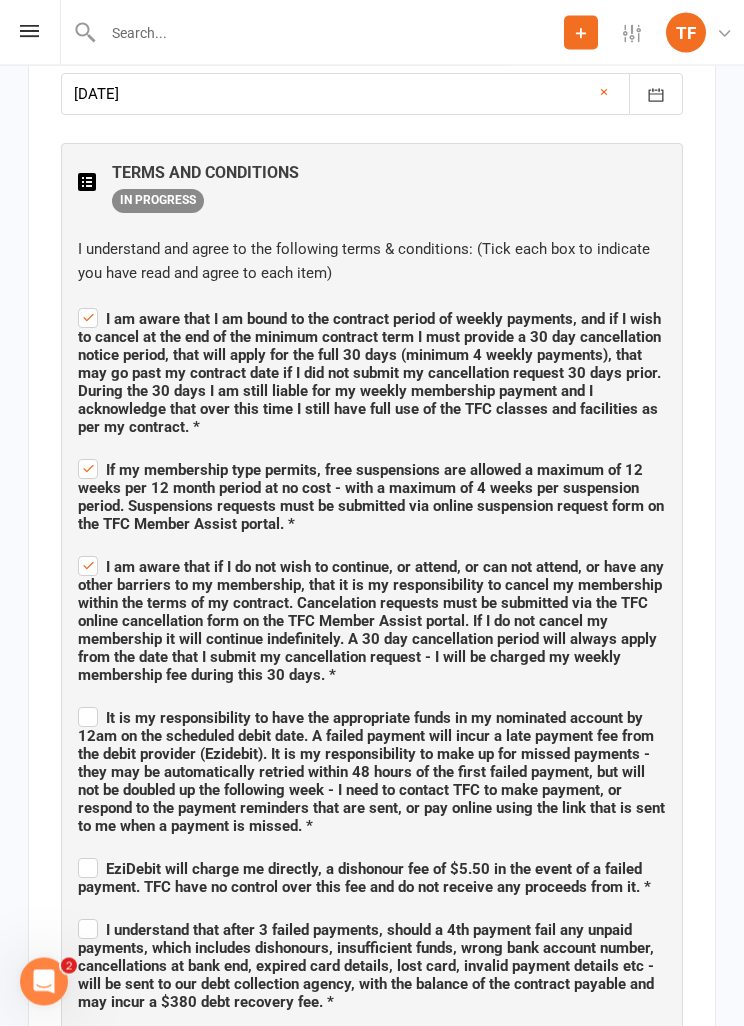 click on "It is my responsibility to have the appropriate funds in my nominated account by 12am on the scheduled debit date.  A failed payment will incur a late payment fee from the debit provider (Ezidebit). It is my responsibility to make up for missed payments - they may be automatically retried within 48 hours of the first failed payment, but will not be doubled up the following week - I need to contact TFC to make payment, or respond to the payment reminders that are sent, or pay online using the link that is sent to me when a payment is missed.   *" at bounding box center (371, 773) 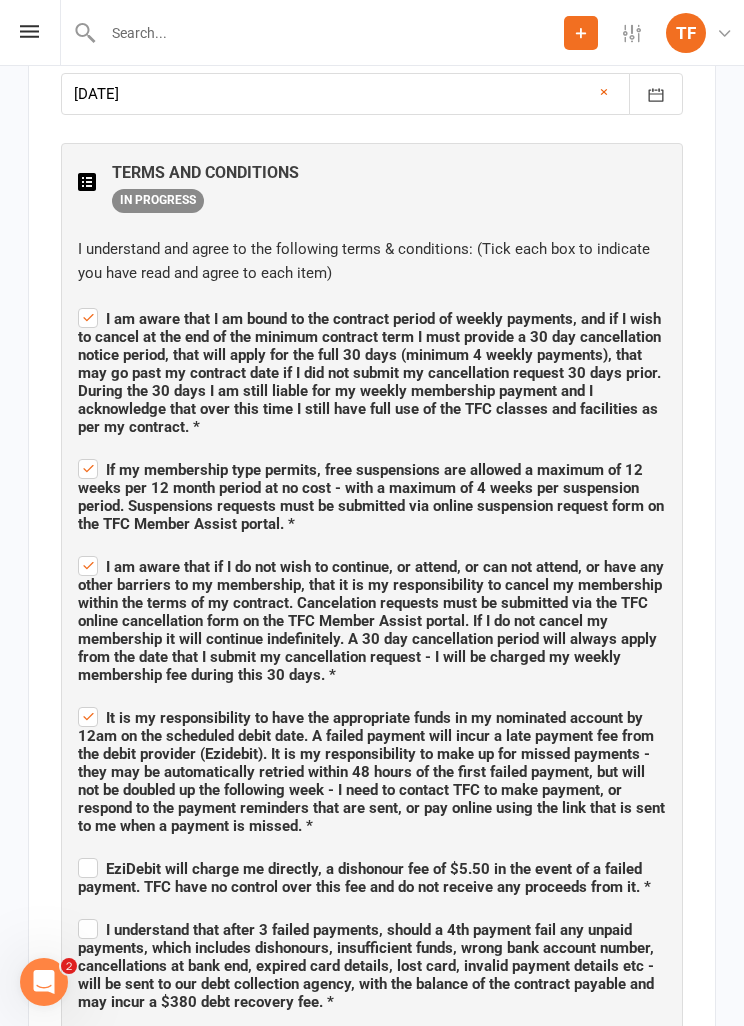click on "It is my responsibility to have the appropriate funds in my nominated account by 12am on the scheduled debit date.  A failed payment will incur a late payment fee from the debit provider (Ezidebit). It is my responsibility to make up for missed payments - they may be automatically retried within 48 hours of the first failed payment, but will not be doubled up the following week - I need to contact TFC to make payment, or respond to the payment reminders that are sent, or pay online using the link that is sent to me when a payment is missed.   *" at bounding box center [371, 772] 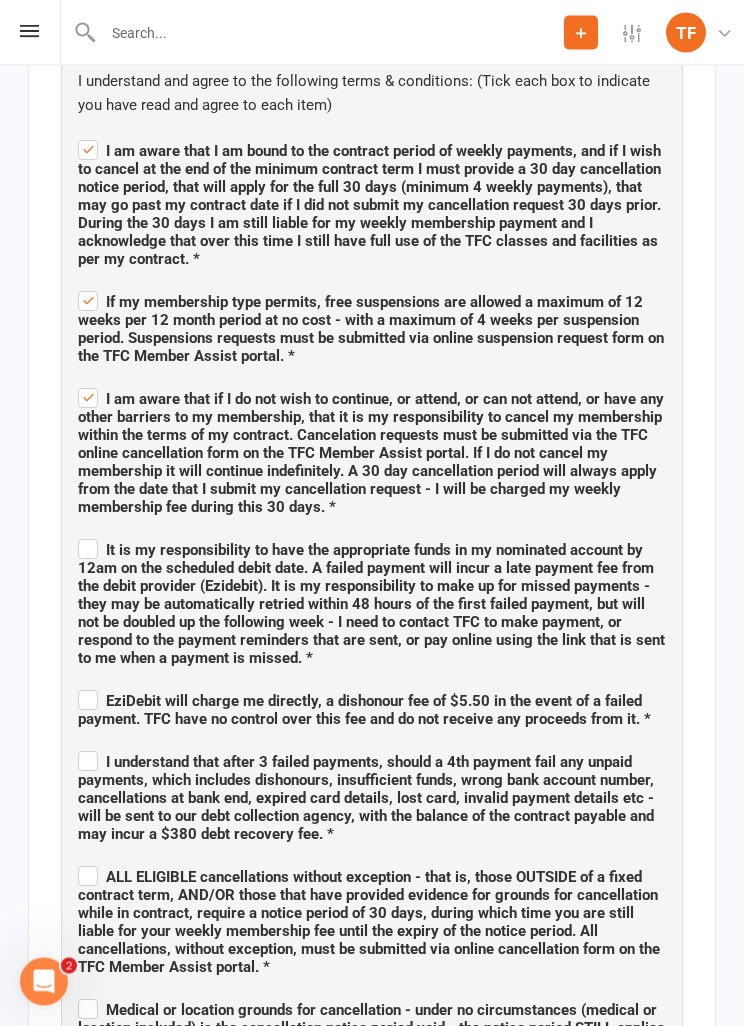 click on "It is my responsibility to have the appropriate funds in my nominated account by 12am on the scheduled debit date.  A failed payment will incur a late payment fee from the debit provider (Ezidebit). It is my responsibility to make up for missed payments - they may be automatically retried within 48 hours of the first failed payment, but will not be doubled up the following week - I need to contact TFC to make payment, or respond to the payment reminders that are sent, or pay online using the link that is sent to me when a payment is missed.   *" at bounding box center (371, 605) 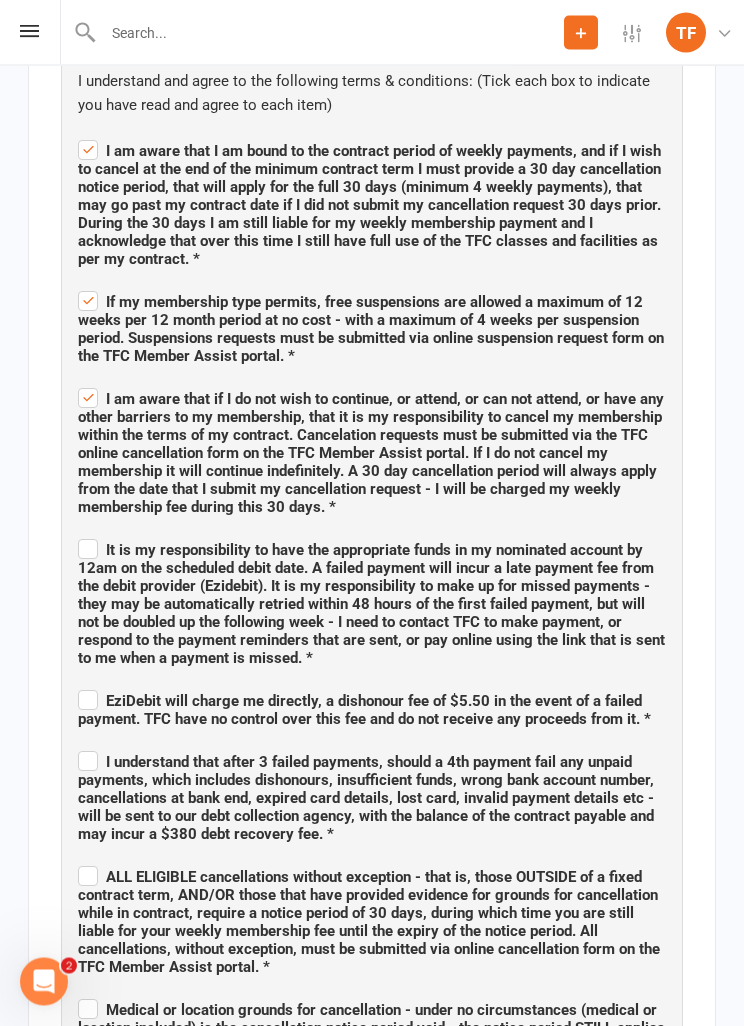 click on "It is my responsibility to have the appropriate funds in my nominated account by 12am on the scheduled debit date.  A failed payment will incur a late payment fee from the debit provider (Ezidebit). It is my responsibility to make up for missed payments - they may be automatically retried within 48 hours of the first failed payment, but will not be doubled up the following week - I need to contact TFC to make payment, or respond to the payment reminders that are sent, or pay online using the link that is sent to me when a payment is missed.   *" at bounding box center [372, 533] 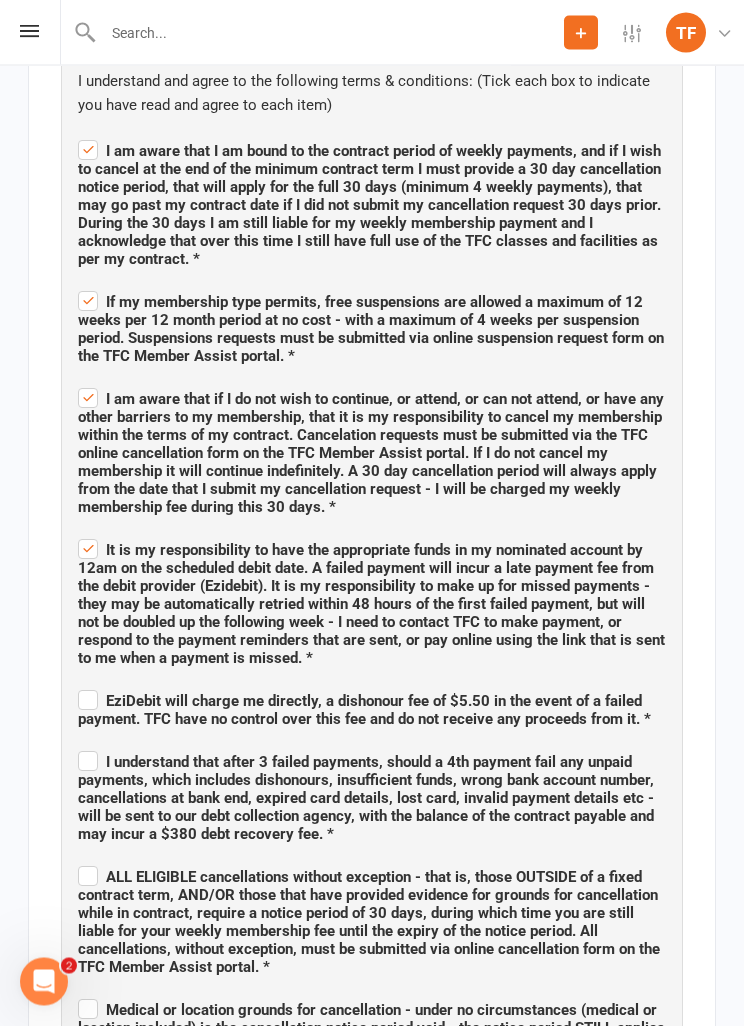 scroll, scrollTop: 1808, scrollLeft: 0, axis: vertical 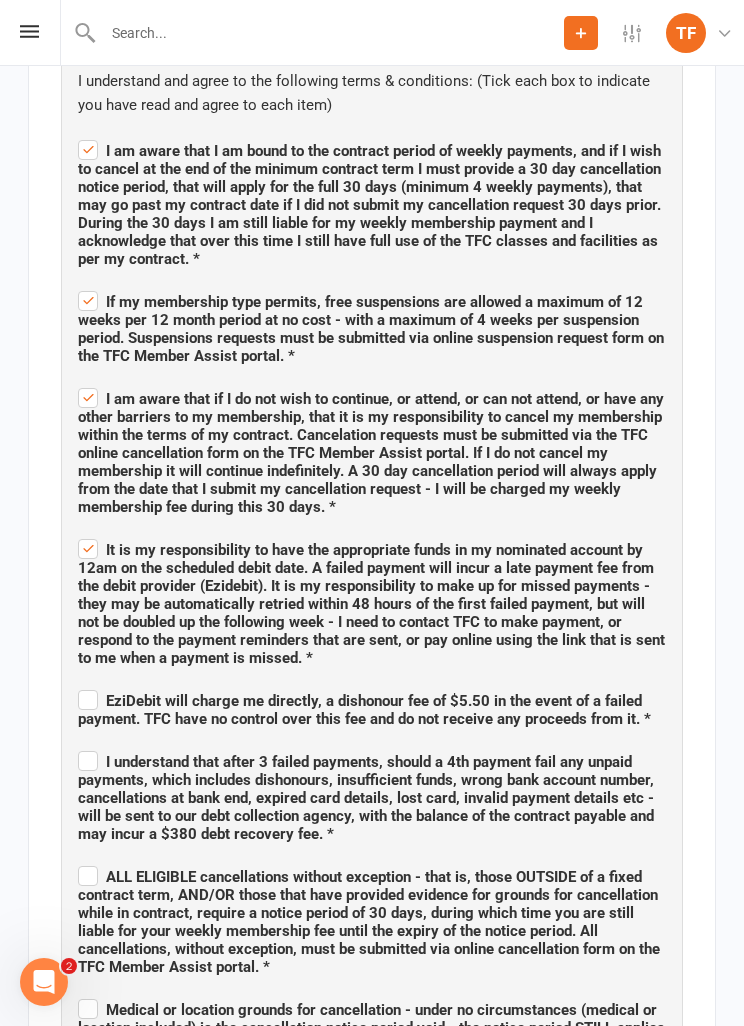 click on "EziDebit will charge me directly, a dishonour fee of $5.50 in the event of a failed payment. TFC have no control over this fee and do not receive any proceeds from it.   *" at bounding box center [364, 710] 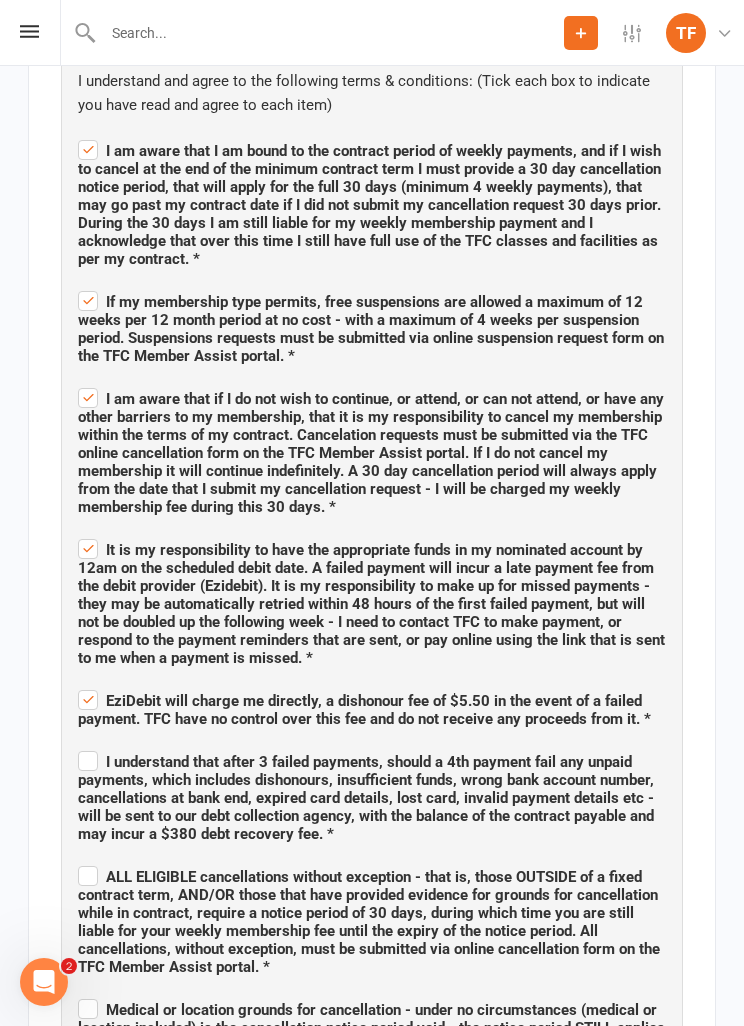 checkbox on "true" 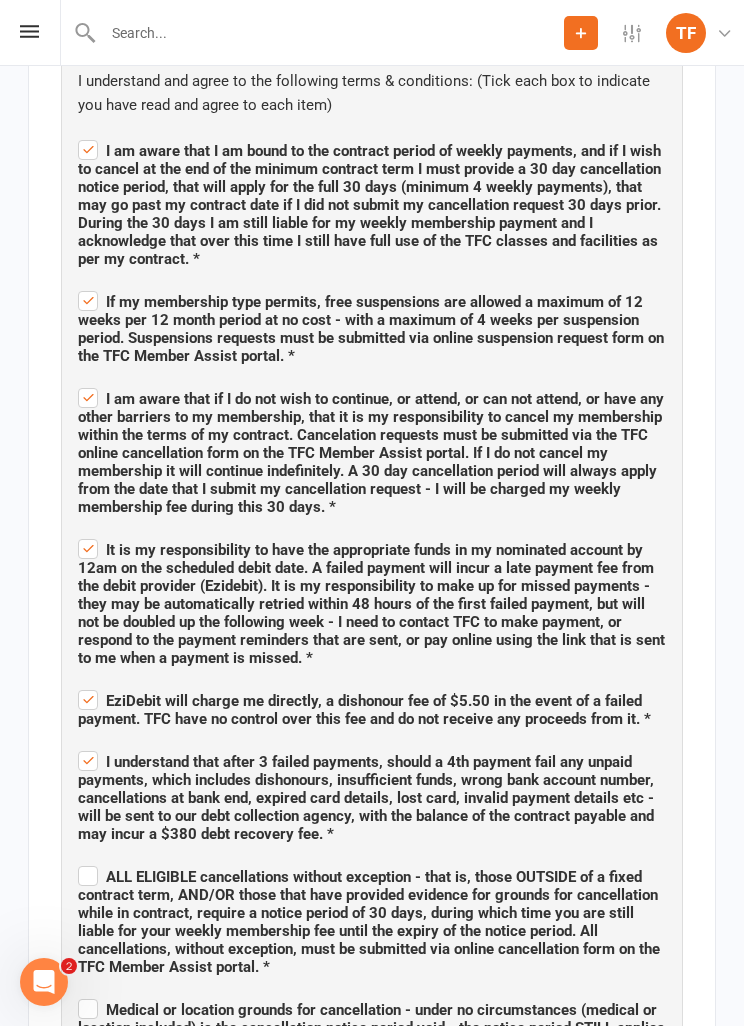 click on "ALL ELIGIBLE cancellations without exception - that is, those OUTSIDE of a fixed contract term, AND/OR those that have provided evidence for grounds for cancellation while in contract, require a notice period of 30 days, during which time you are still liable for your weekly membership fee until the expiry of the notice period.  All cancellations, without exception, must be submitted via online cancellation form on the TFC Member Assist portal.   *" at bounding box center [369, 922] 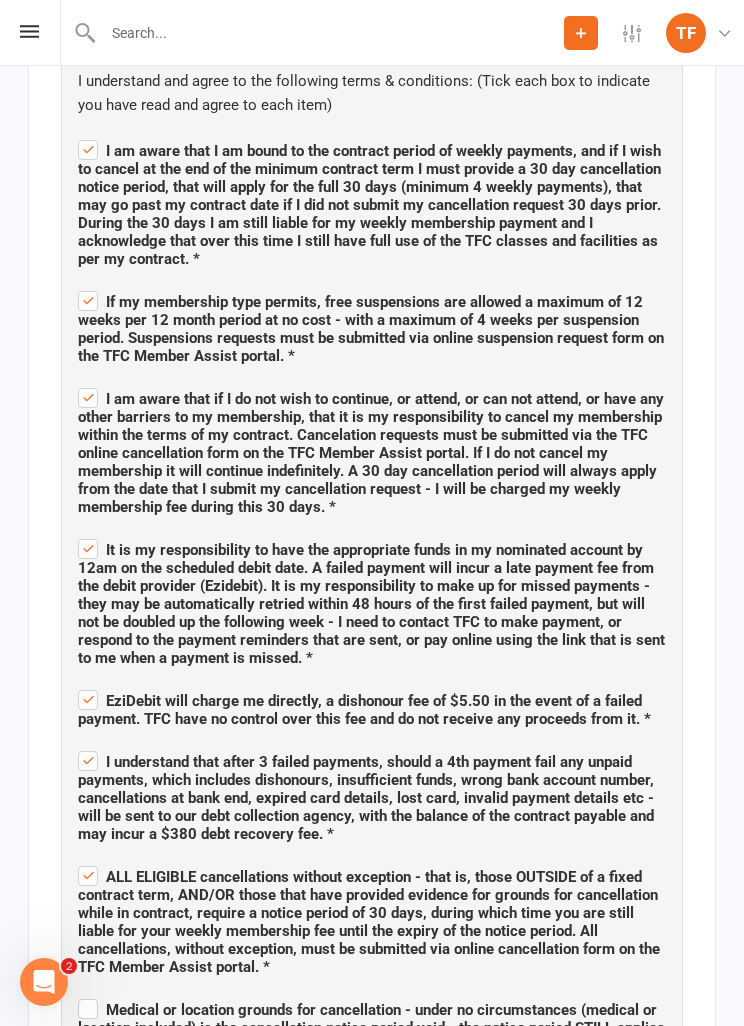 checkbox on "true" 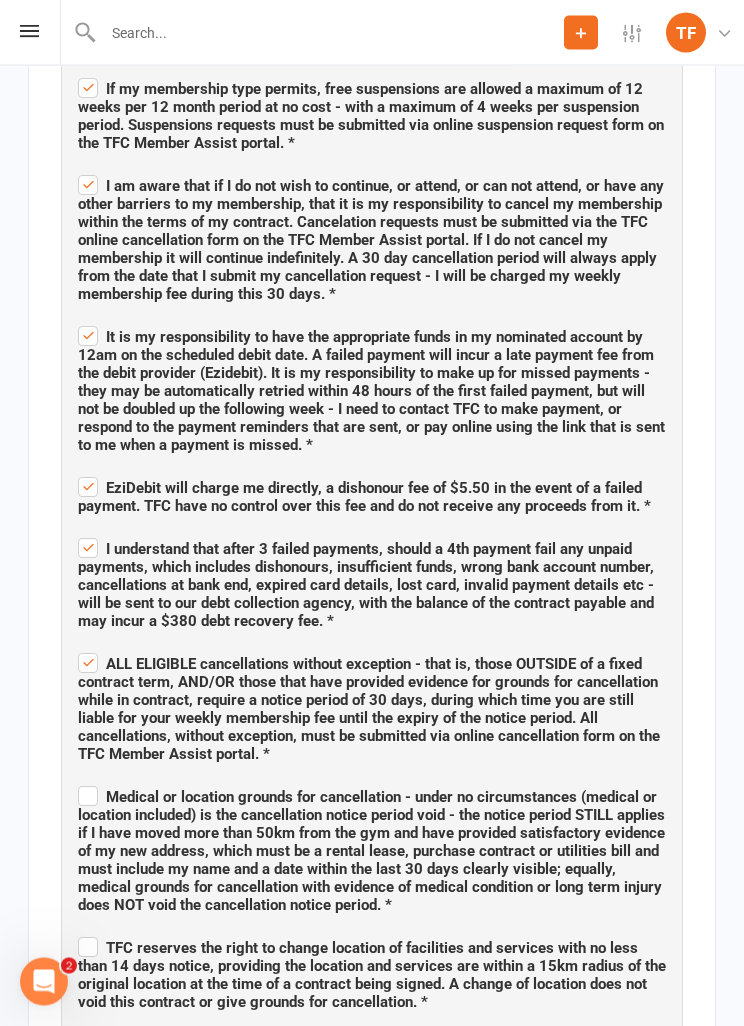 scroll, scrollTop: 2138, scrollLeft: 0, axis: vertical 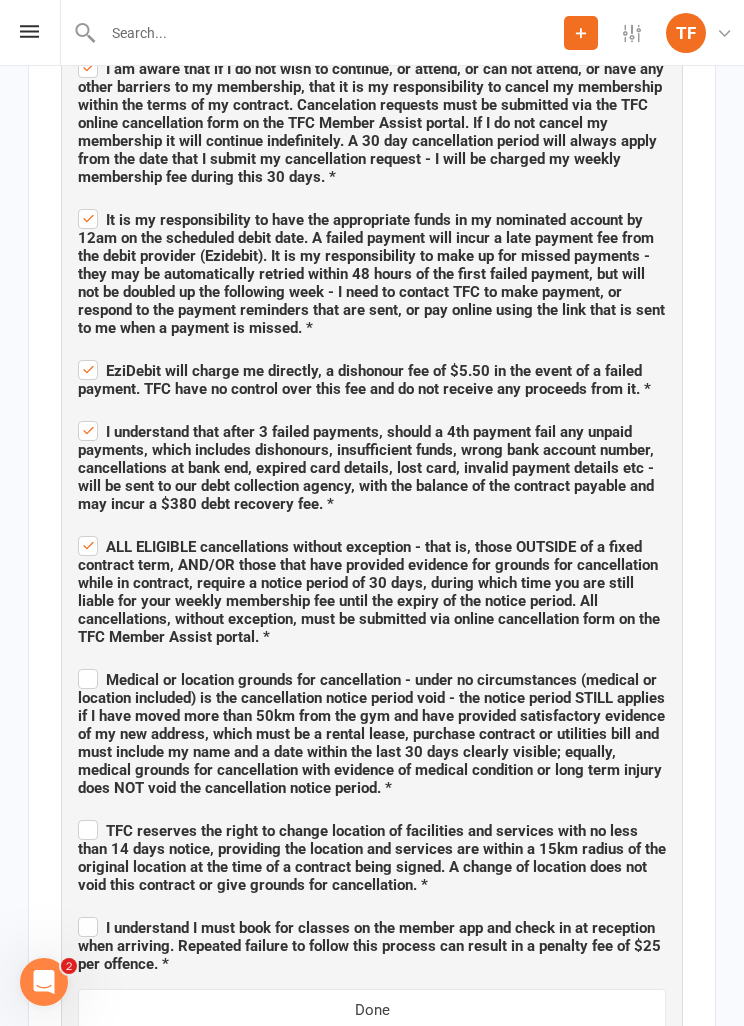 click on "Medical or location grounds for cancellation - under no circumstances (medical or location included) is the cancellation notice period void - the notice period STILL applies if I have moved more than 50km from the gym and have provided satisfactory evidence of my new address, which must be a rental lease, purchase contract or utilities bill and must include my name and a date within the last 30 days clearly visible; equally, medical grounds for cancellation with evidence of medical condition or long term injury does NOT void the cancellation notice period.   *" at bounding box center [371, 734] 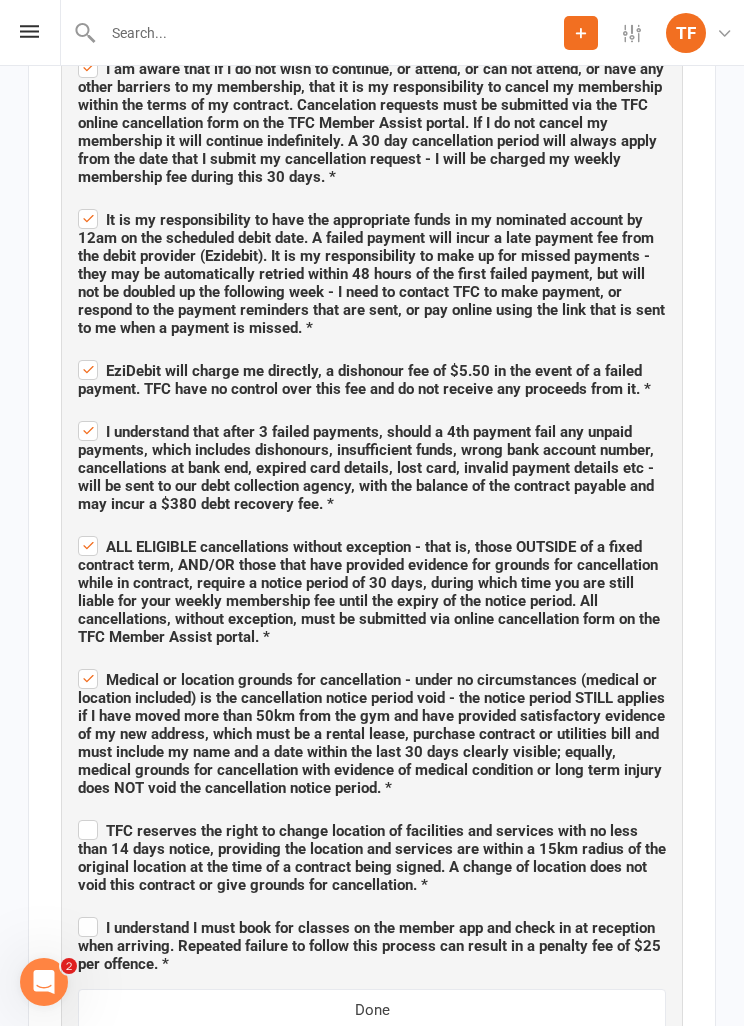 checkbox on "true" 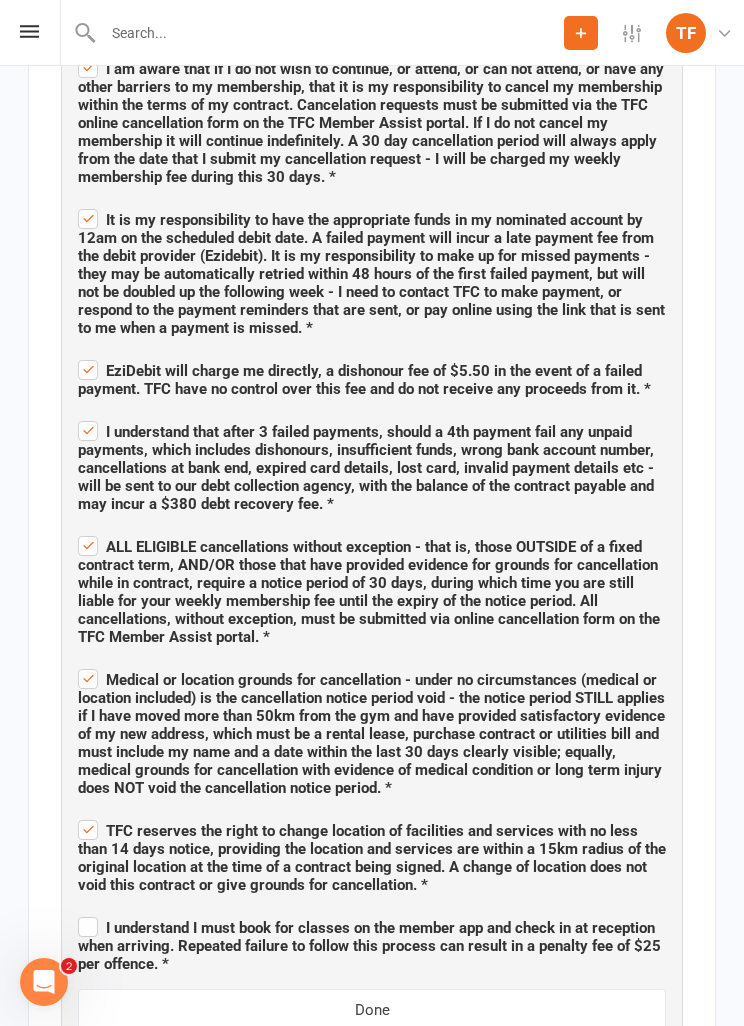 click on "I understand I must book for classes on the member app and check in at reception when arriving.  Repeated failure to follow this process can result in a penalty fee of $25 per offence.   *" at bounding box center [369, 946] 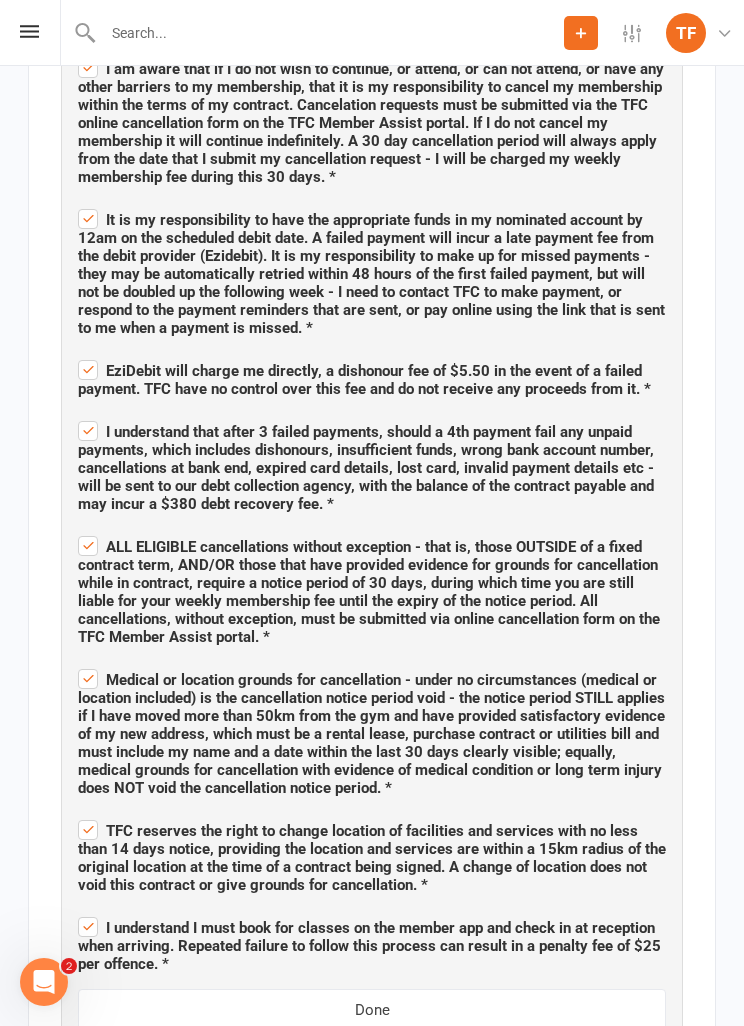 click on "Done" at bounding box center (372, 1010) 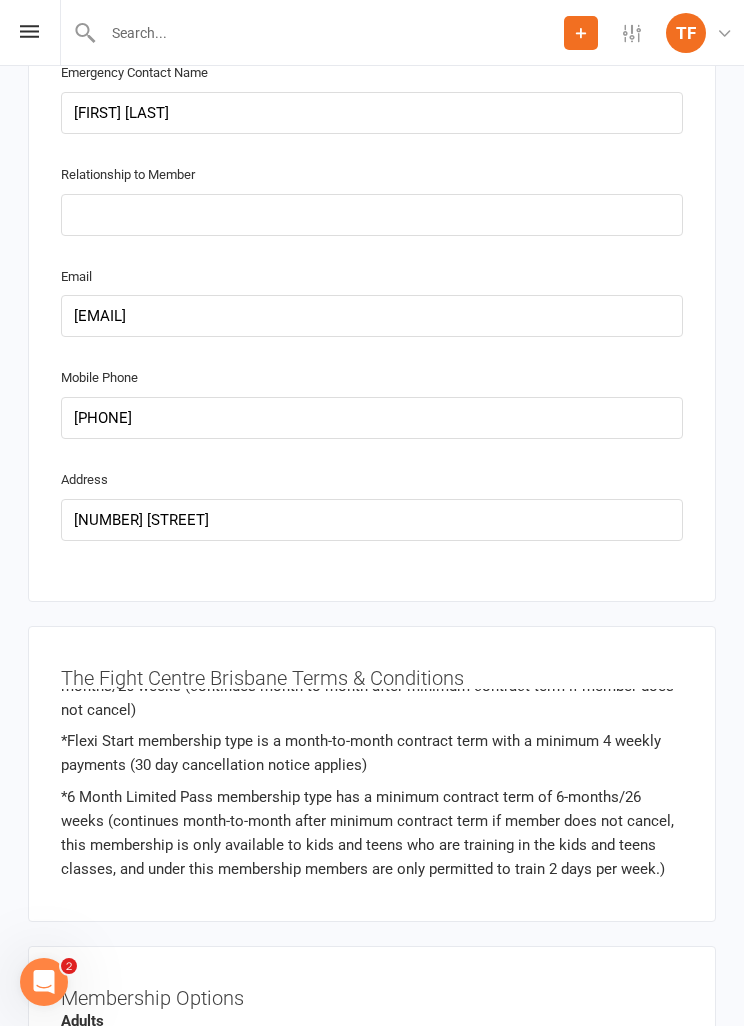 scroll, scrollTop: 1886, scrollLeft: 0, axis: vertical 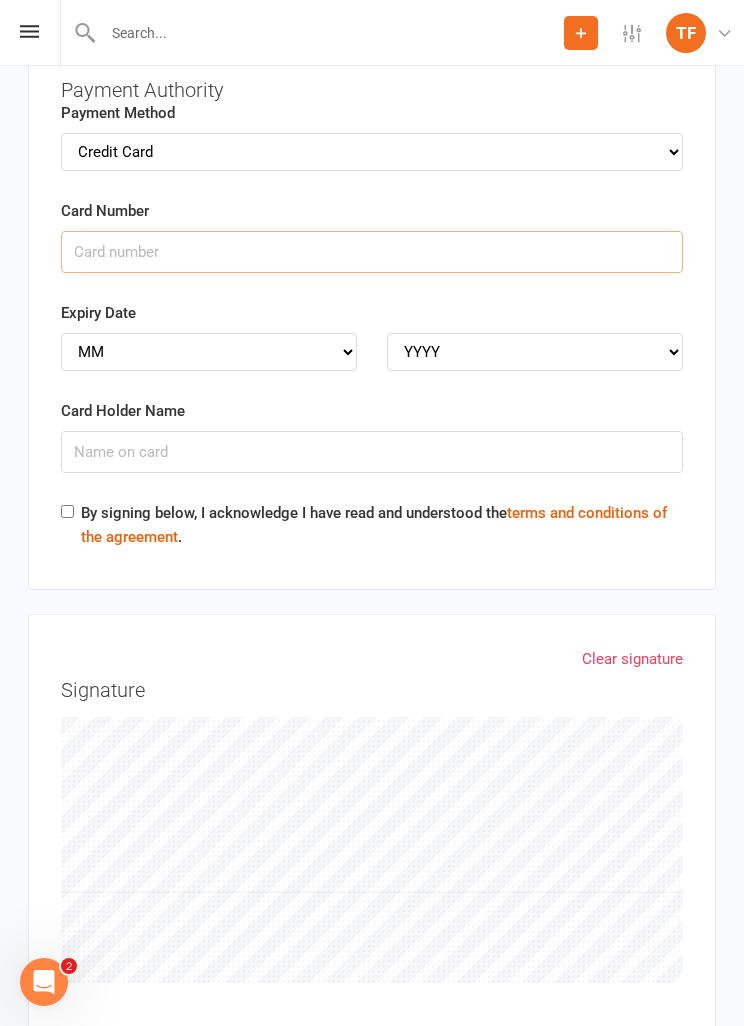 click on "Card Number" at bounding box center (372, 252) 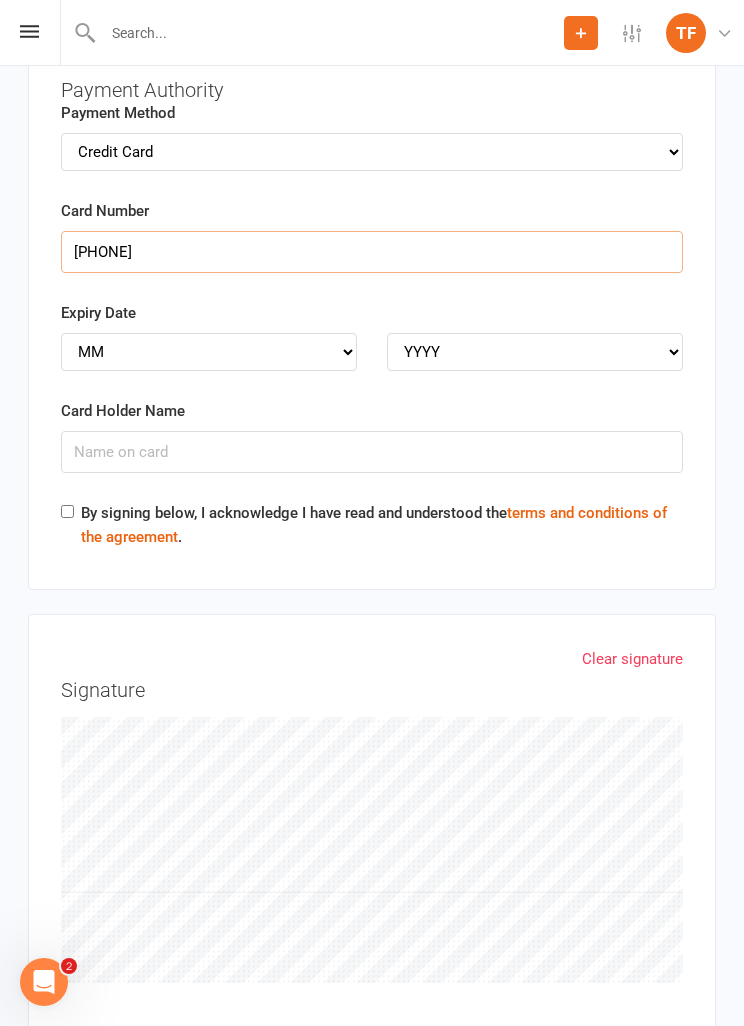 type on "[PHONE]" 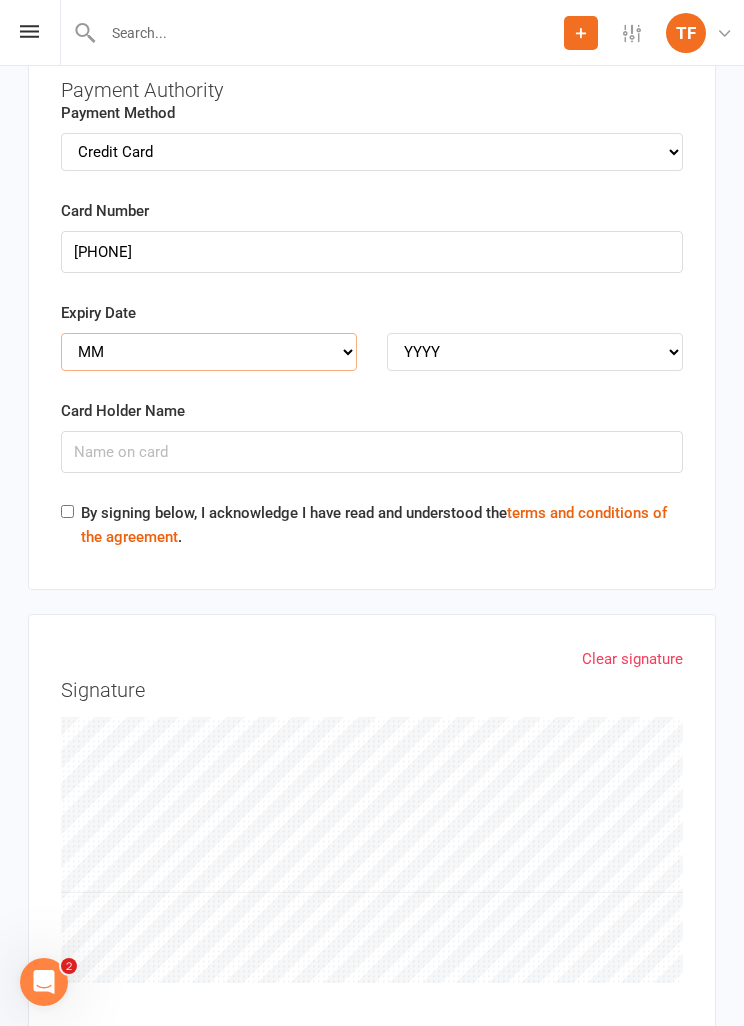 click on "MM 01 02 03 04 05 06 07 08 09 10 11 12" at bounding box center [209, 352] 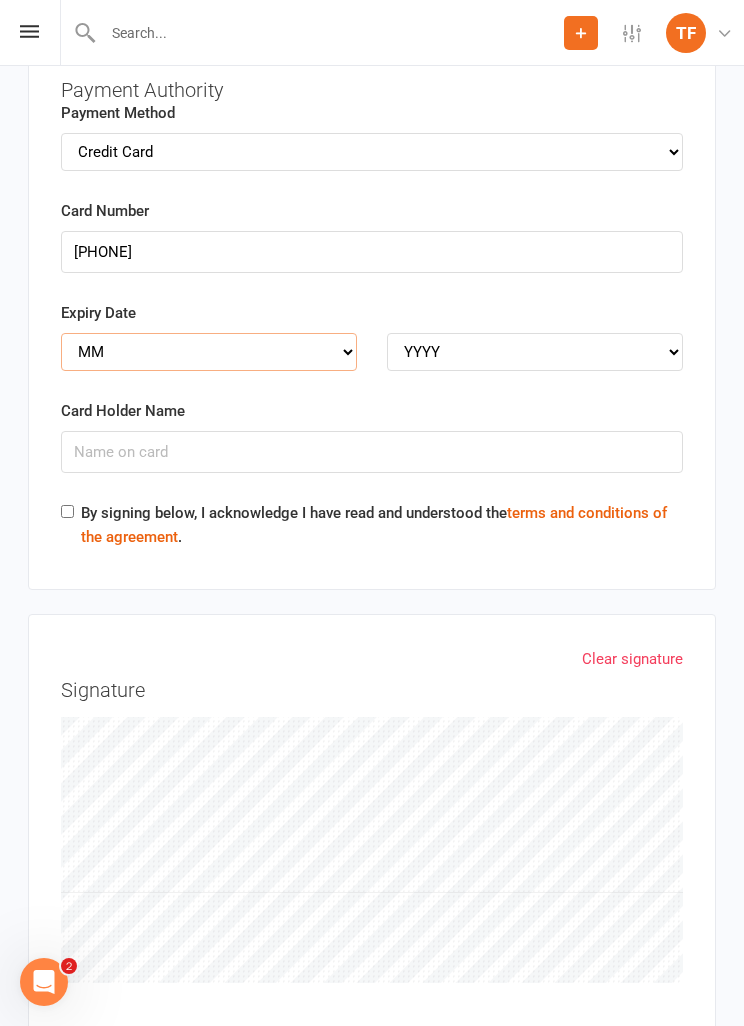 select on "06" 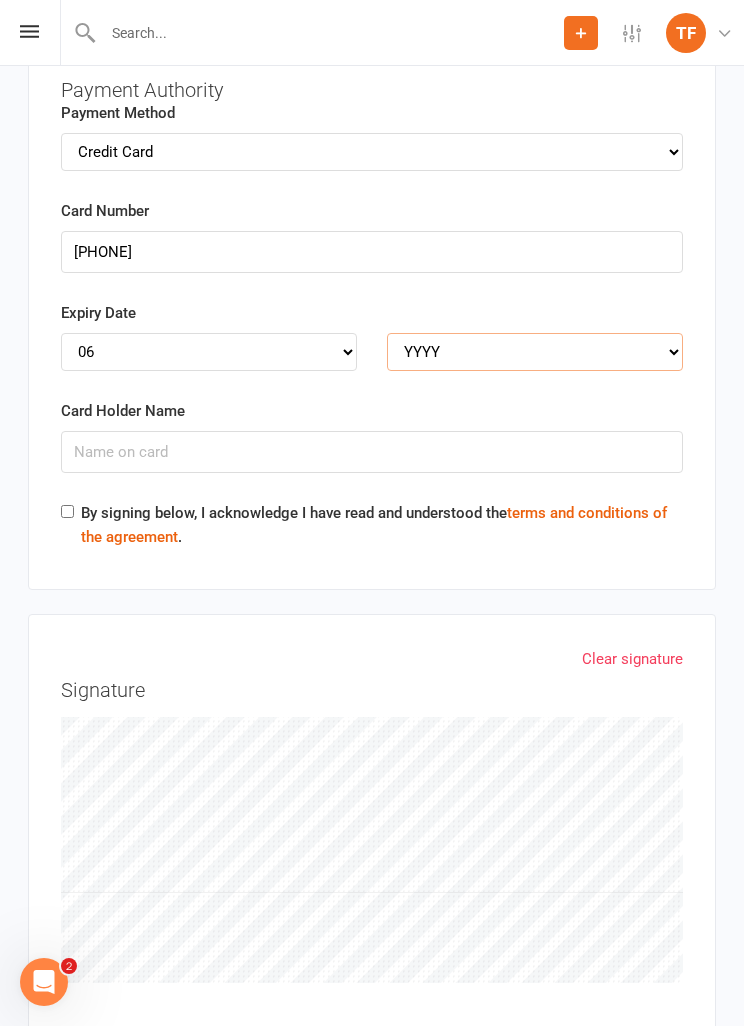 click on "YYYY 2025 2026 2027 2028 2029 2030 2031 2032 2033 2034" at bounding box center (535, 352) 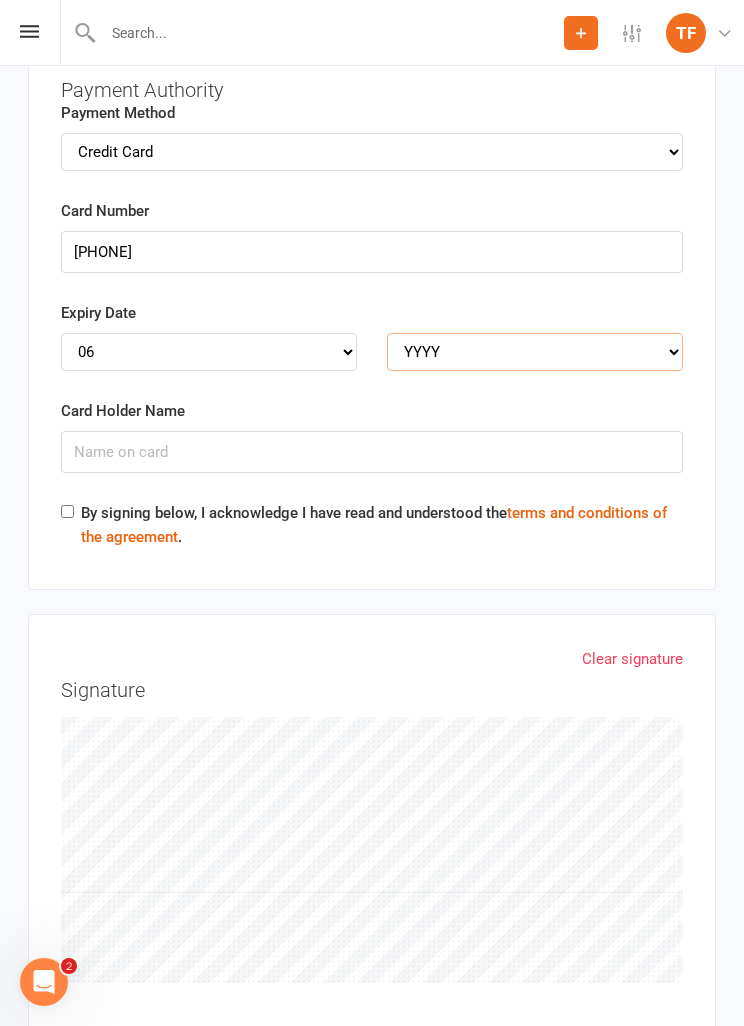 select on "2028" 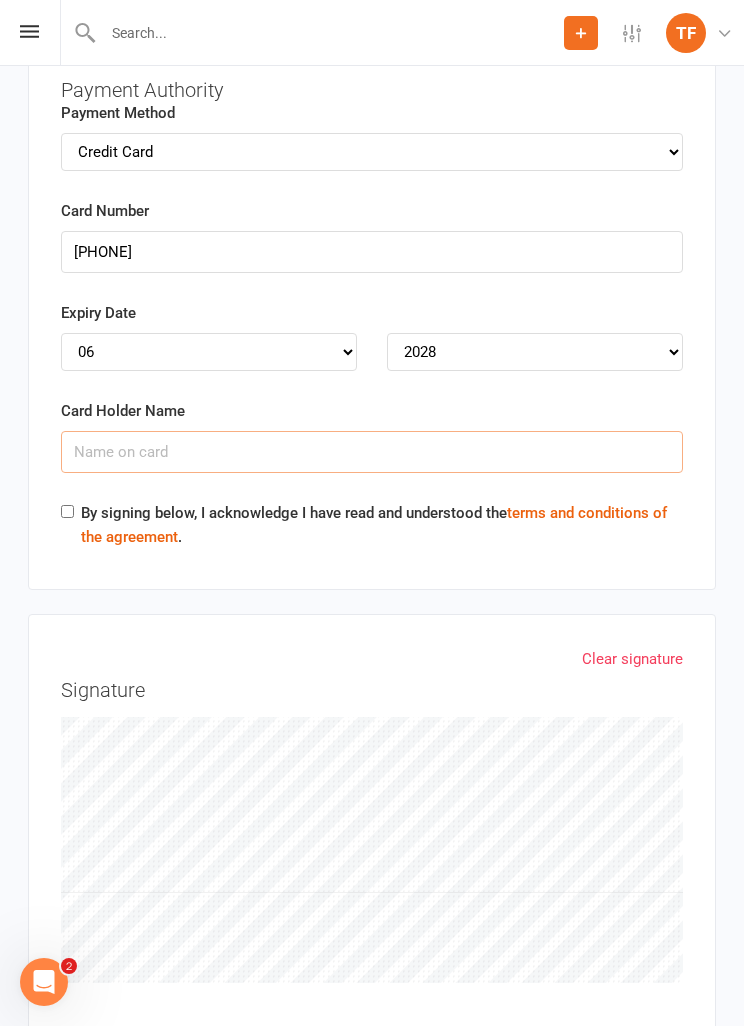 click on "Card Holder Name" at bounding box center [372, 452] 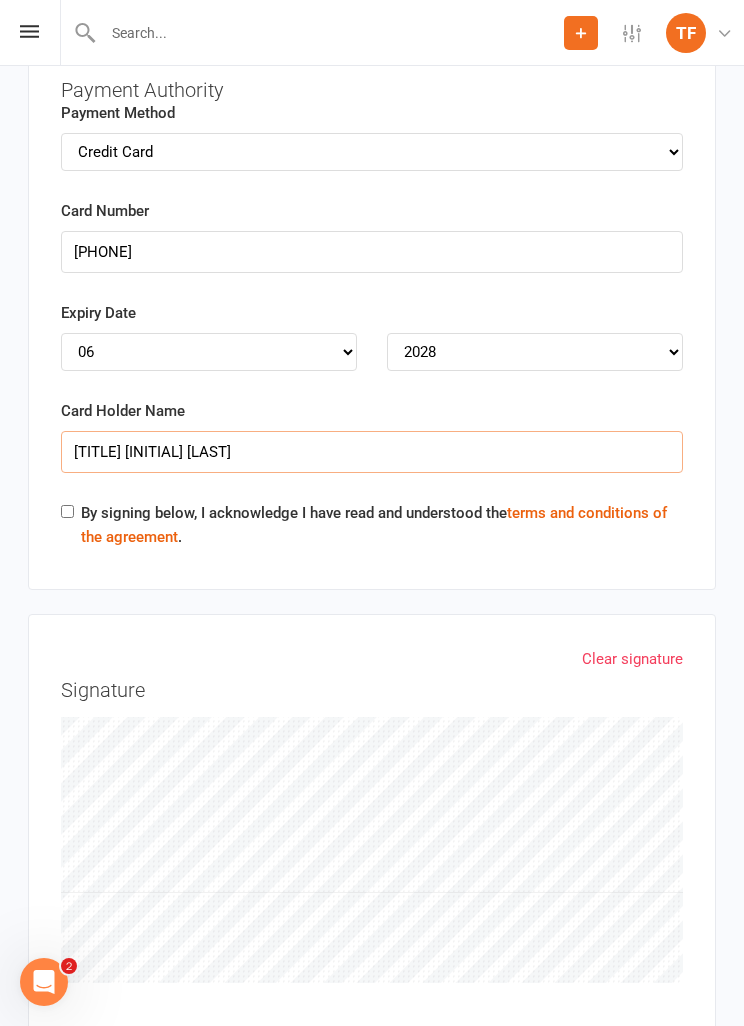 type on "[TITLE] [INITIAL] [LAST]" 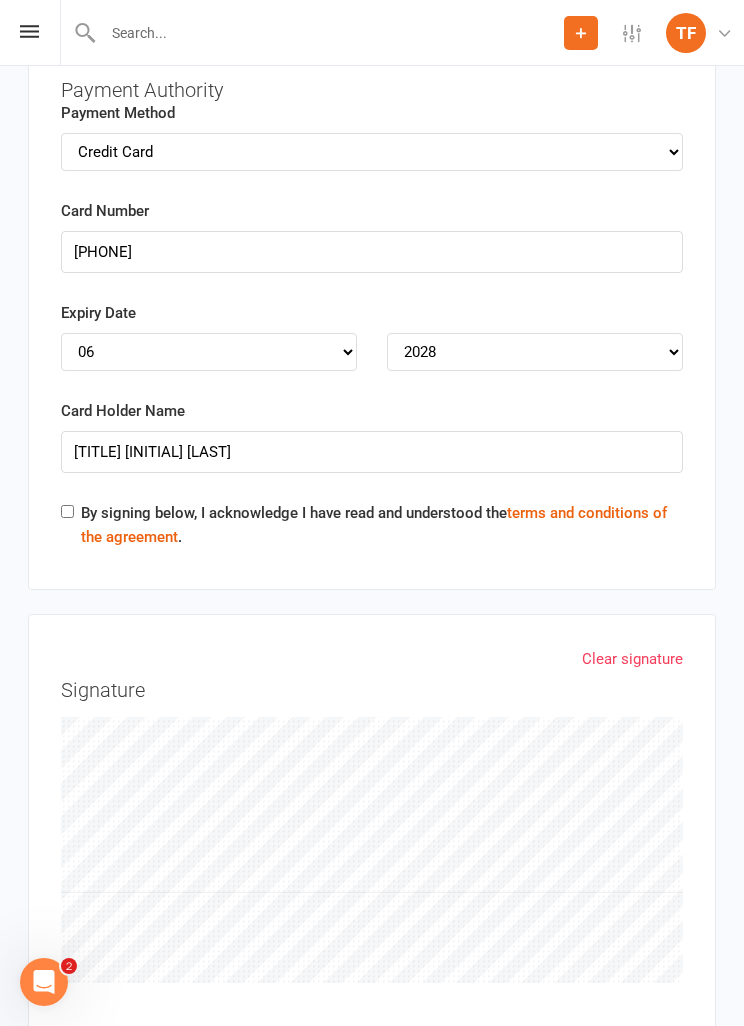 click on "By signing below, I acknowledge I have read and understood the  terms and conditions of the agreement ." at bounding box center [382, 525] 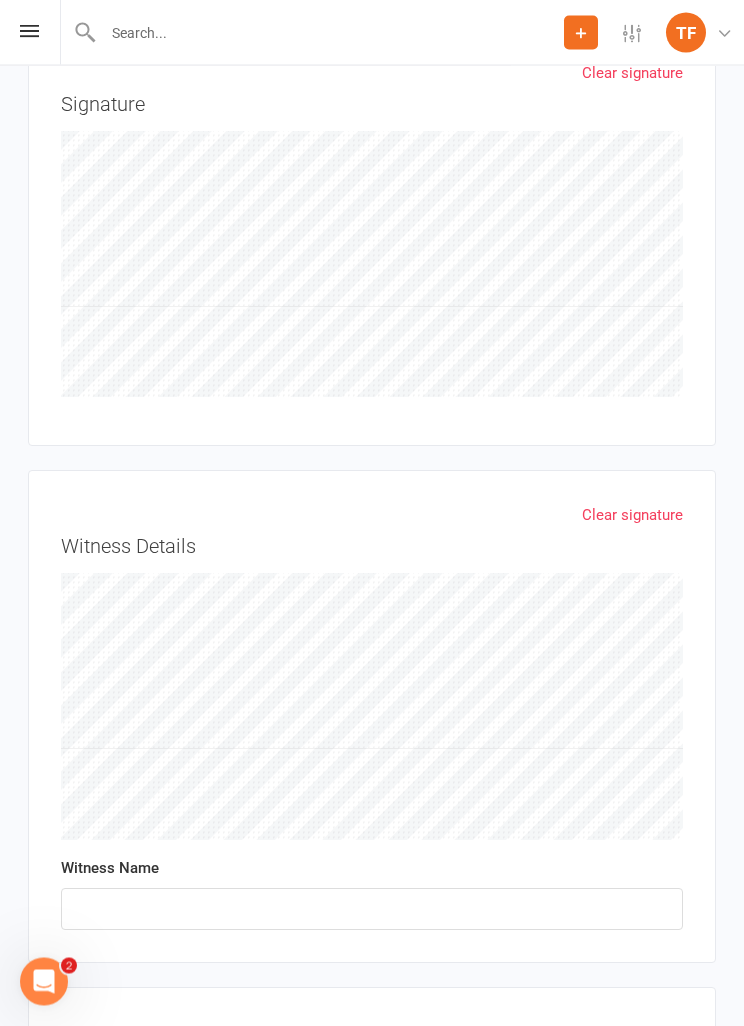 scroll, scrollTop: 4642, scrollLeft: 0, axis: vertical 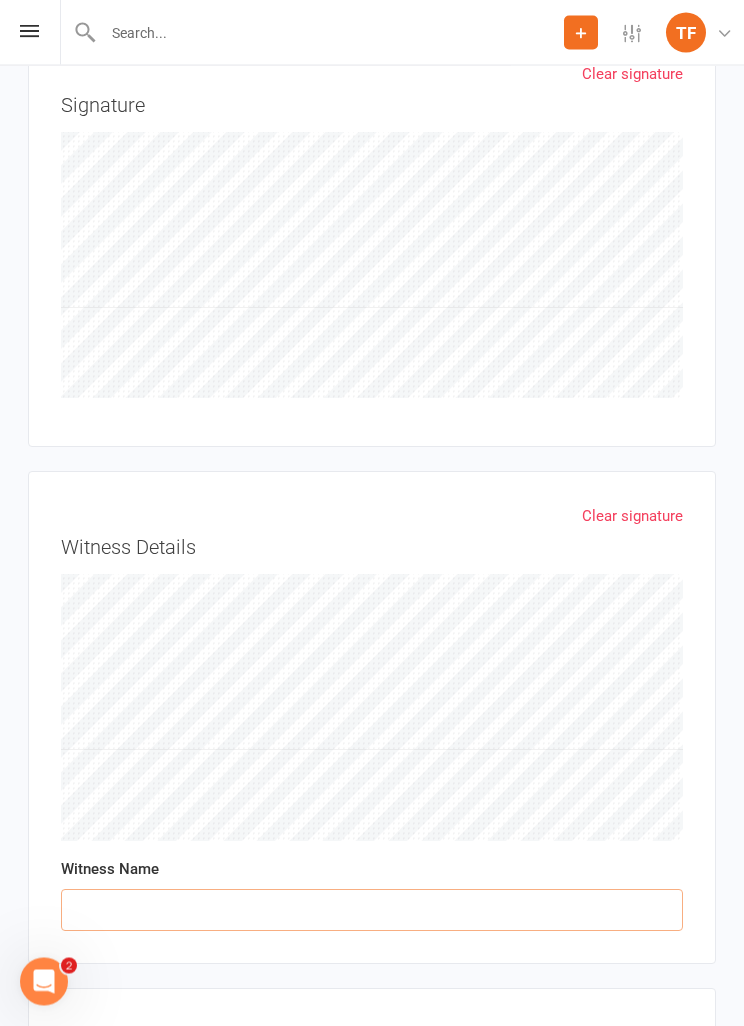 click at bounding box center [372, 911] 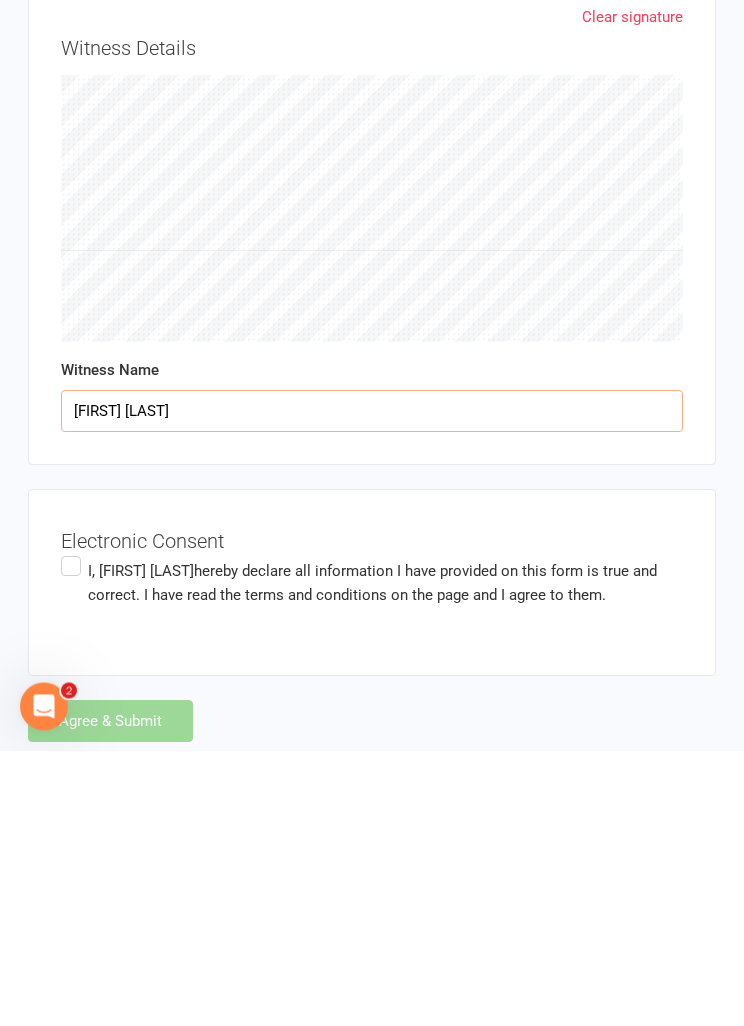type on "[FIRST] [LAST]" 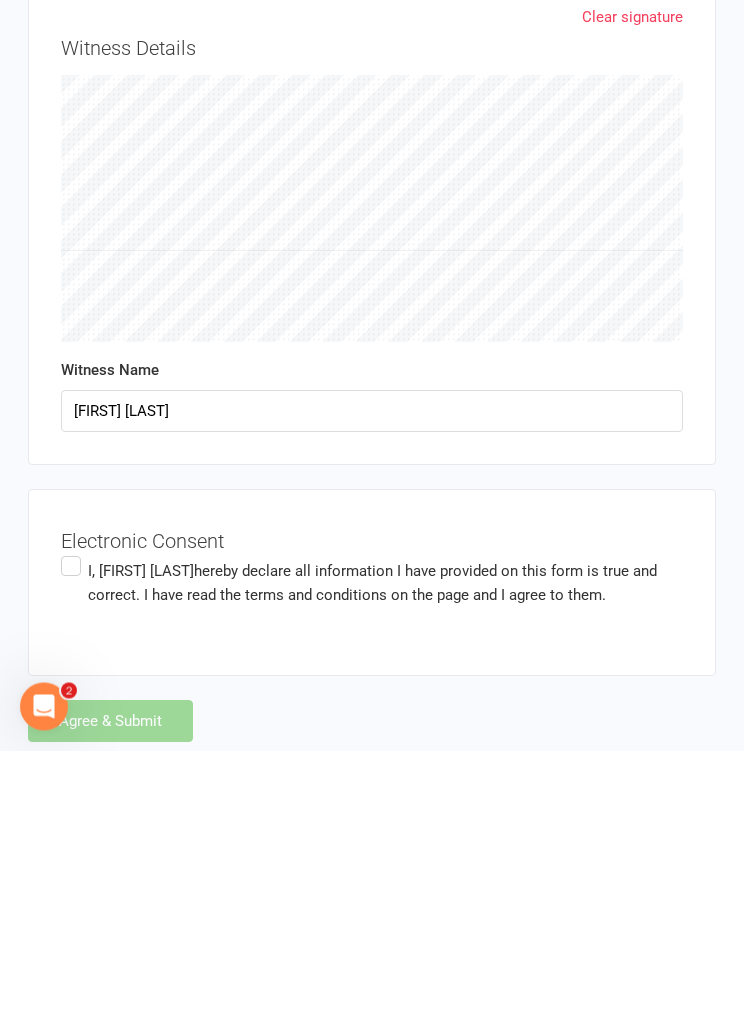 click at bounding box center [148, 847] 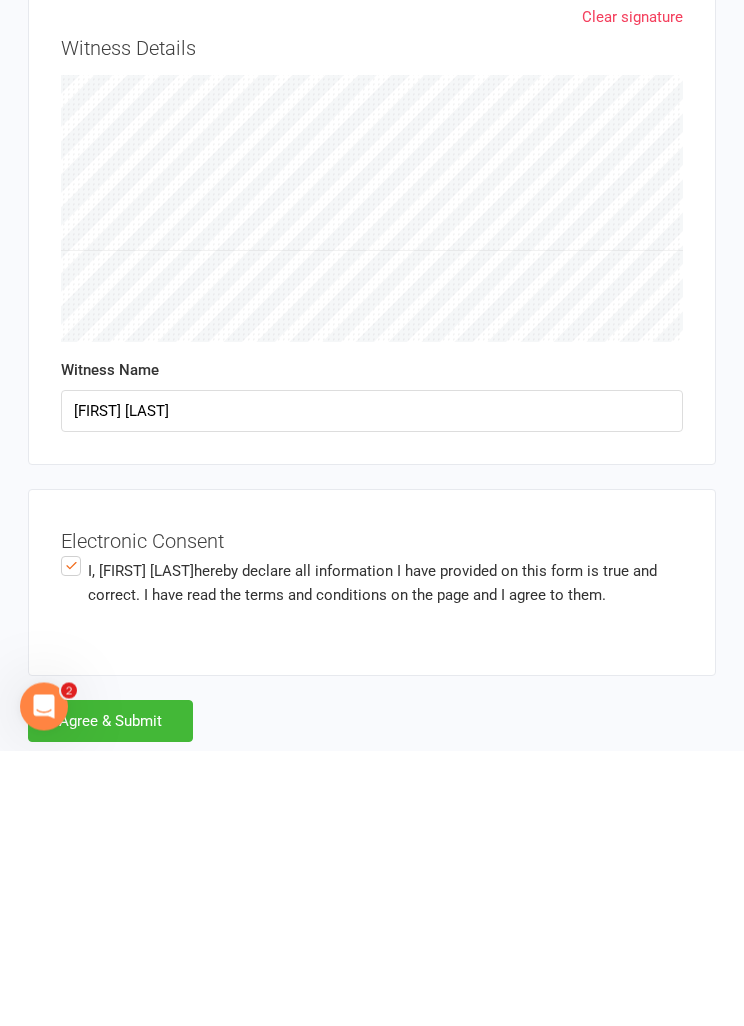 scroll, scrollTop: 4836, scrollLeft: 0, axis: vertical 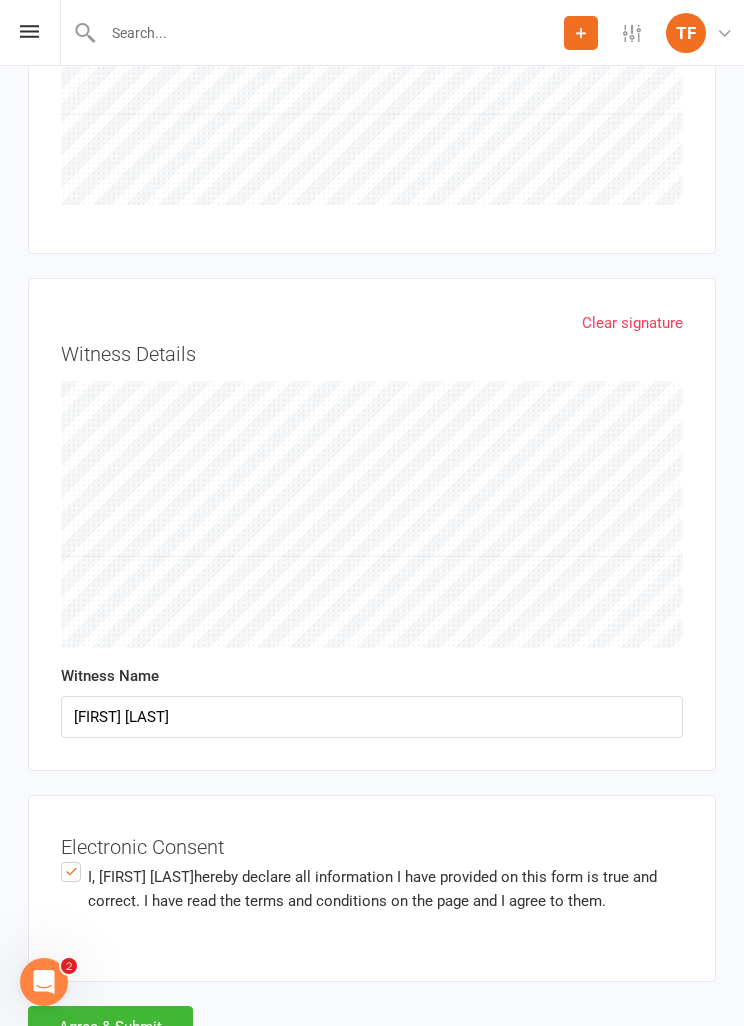 click on "Agree & Submit" at bounding box center [110, 1027] 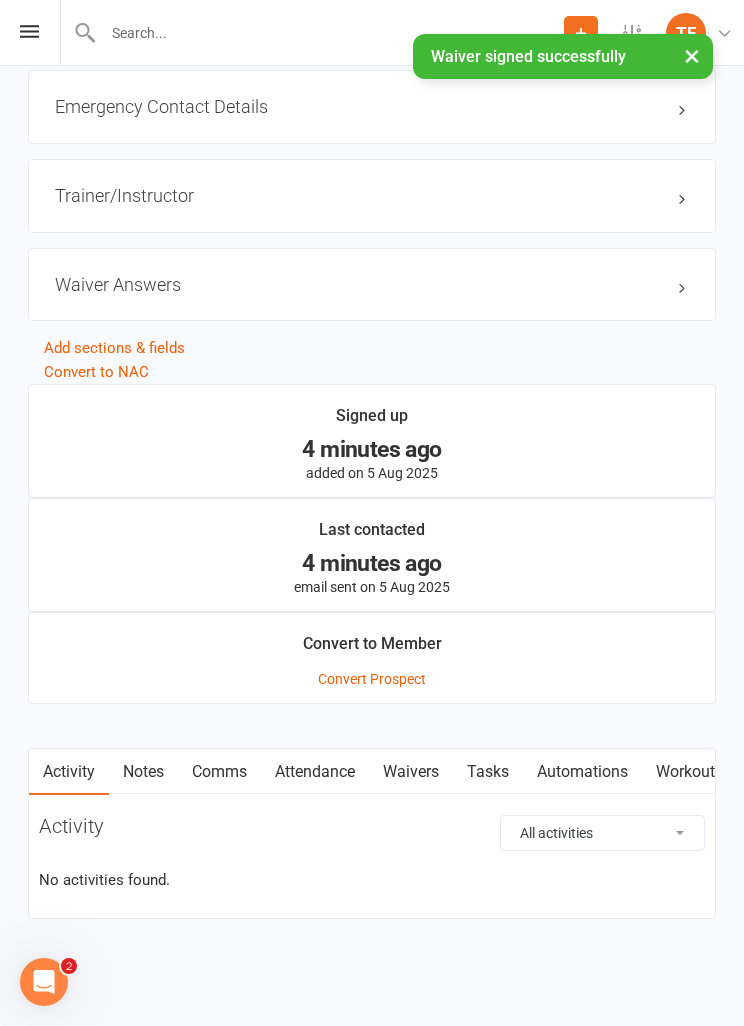 scroll, scrollTop: 0, scrollLeft: 0, axis: both 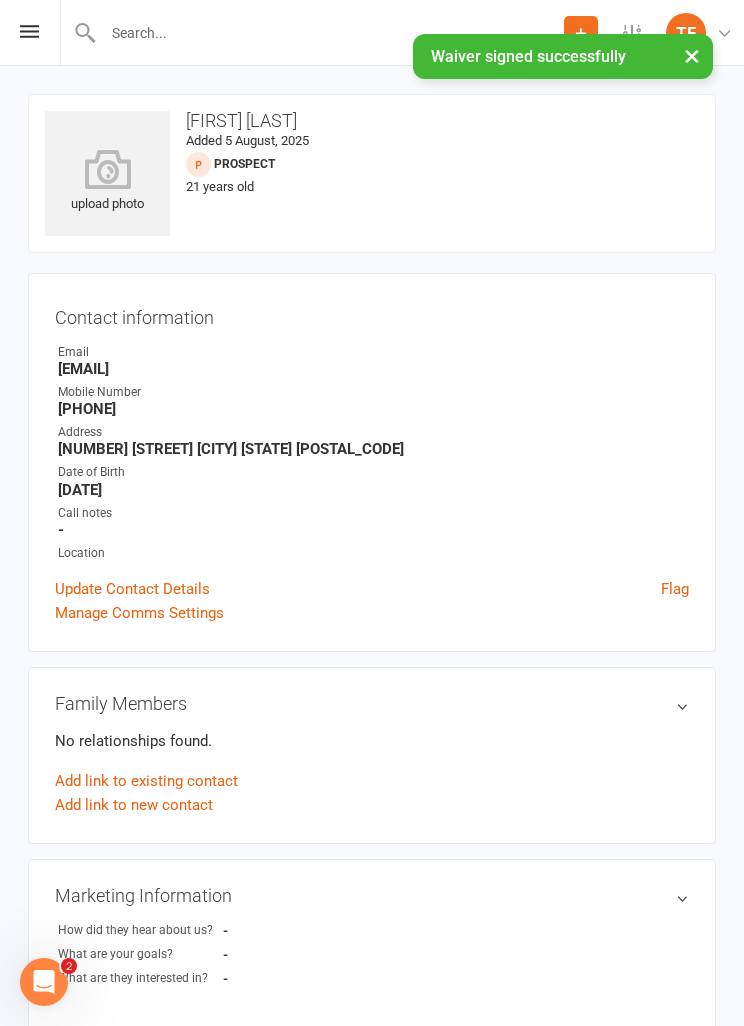 click on "upload photo" at bounding box center (107, 182) 